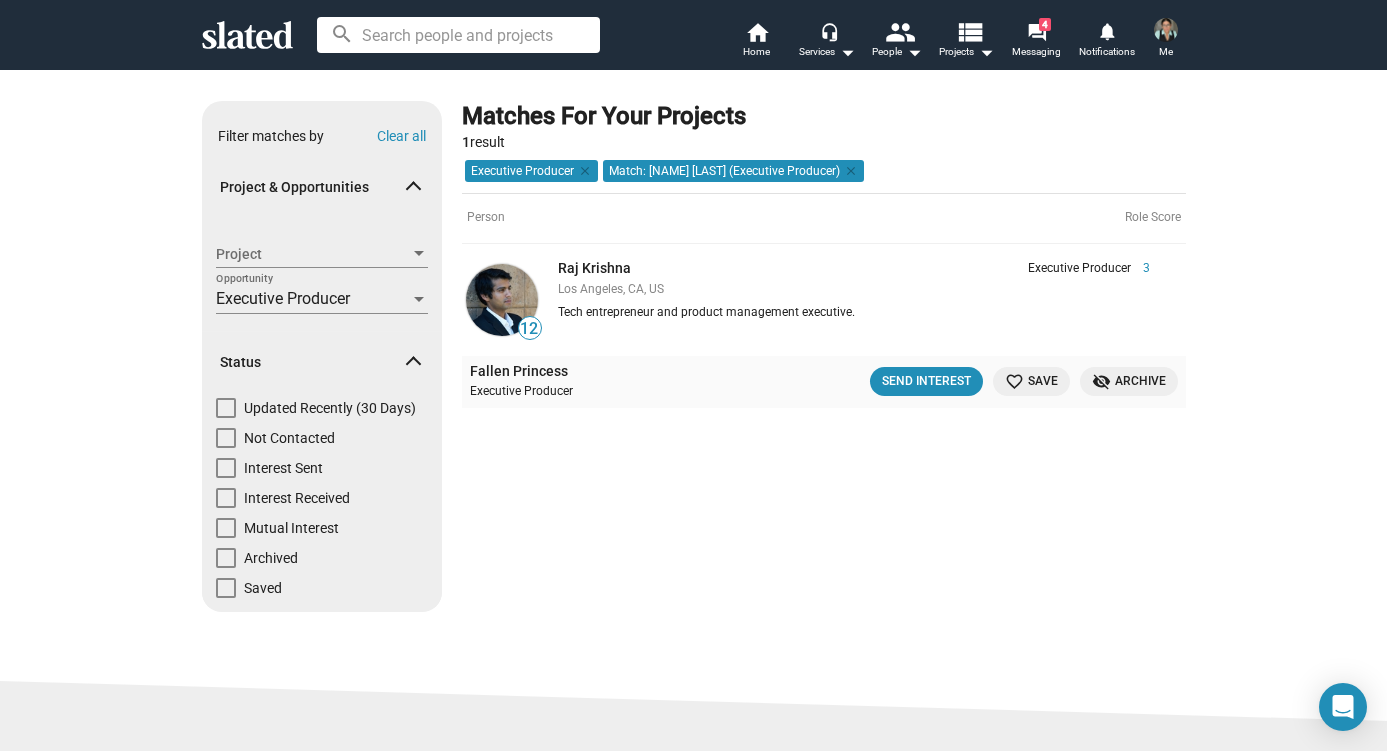scroll, scrollTop: 0, scrollLeft: 0, axis: both 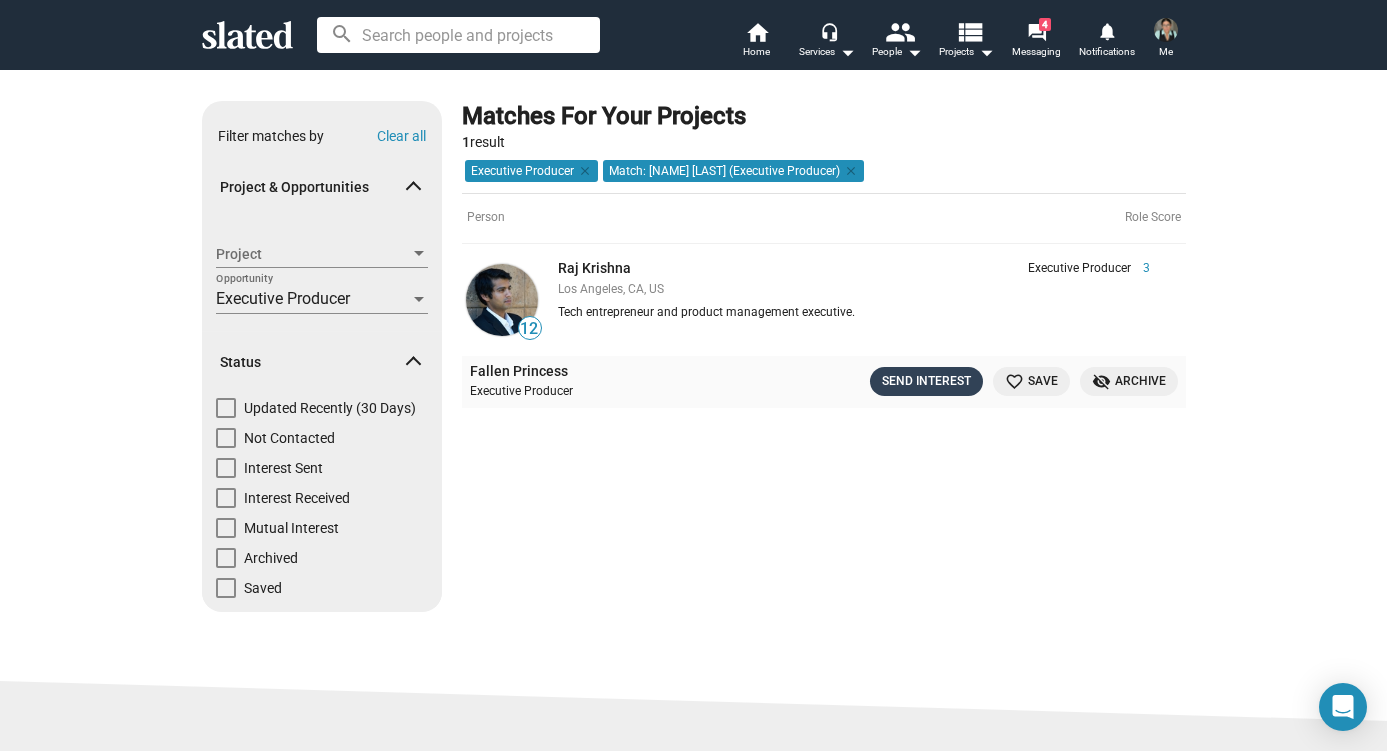 click on "Send Interest" at bounding box center [926, 381] 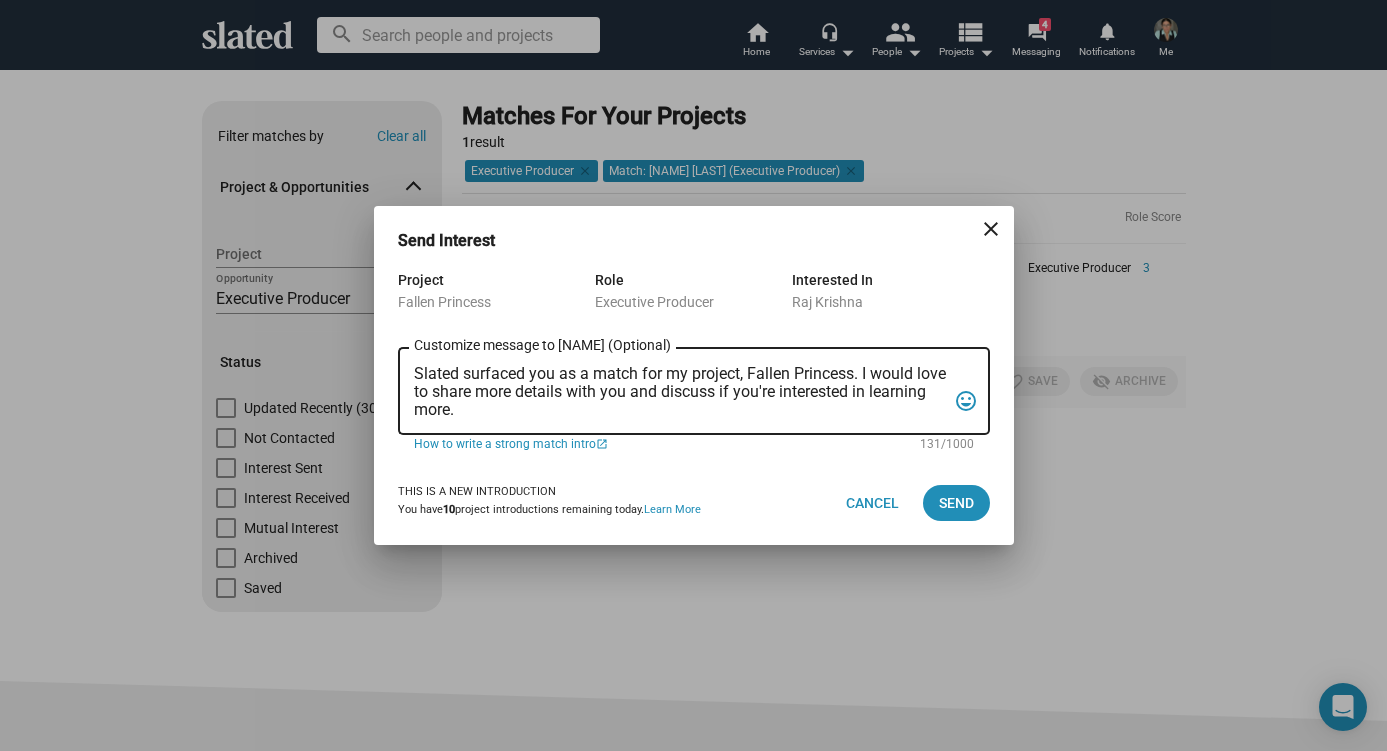 drag, startPoint x: 411, startPoint y: 377, endPoint x: 562, endPoint y: 407, distance: 153.9513 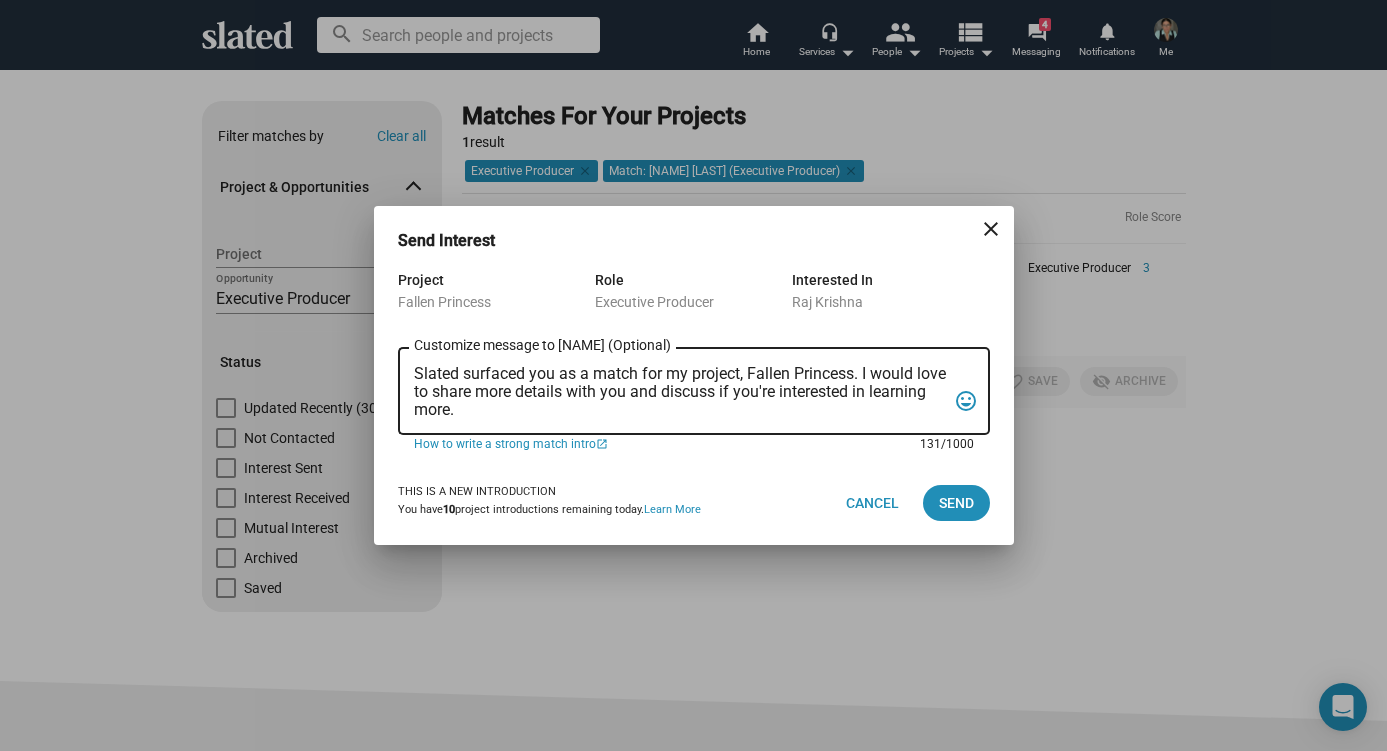 scroll, scrollTop: 0, scrollLeft: 0, axis: both 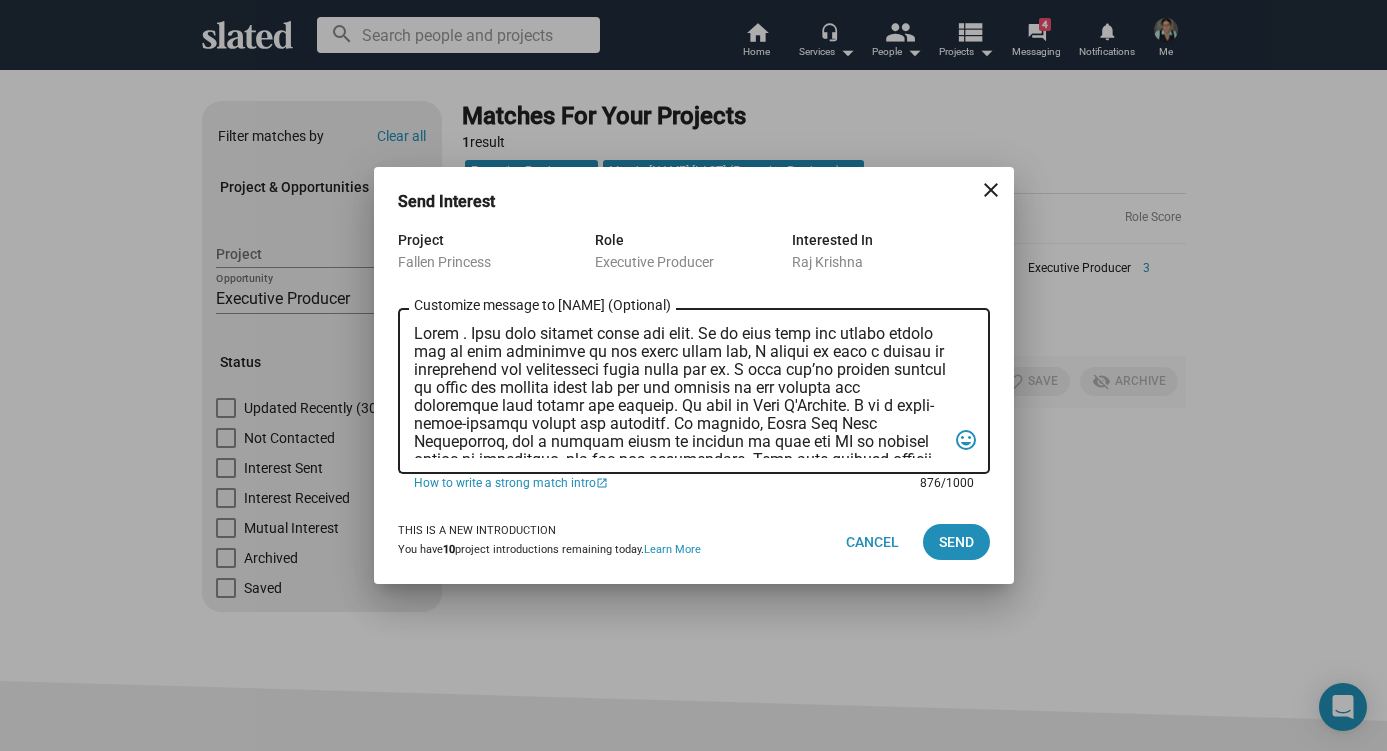 click on "Customize message to Raj (Optional) Customize message (Optional)" at bounding box center [680, 391] 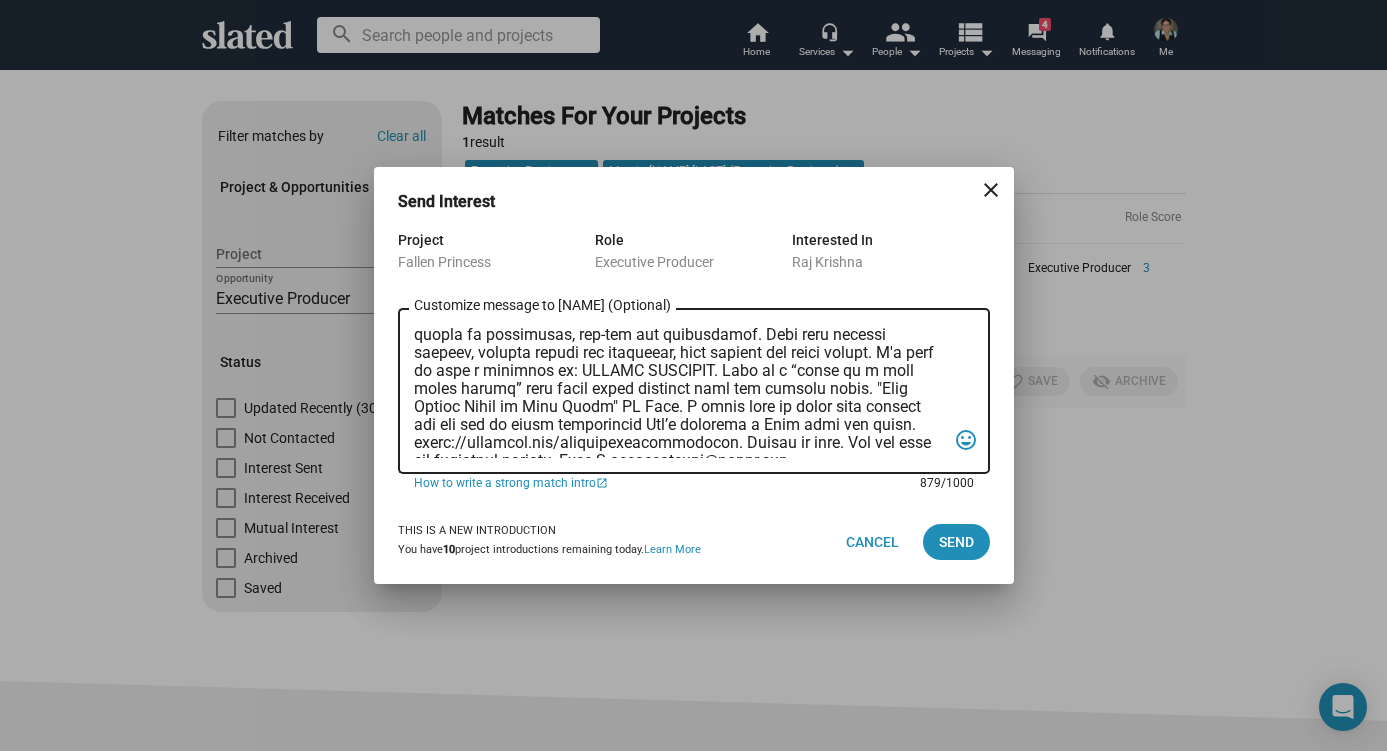 scroll, scrollTop: 155, scrollLeft: 0, axis: vertical 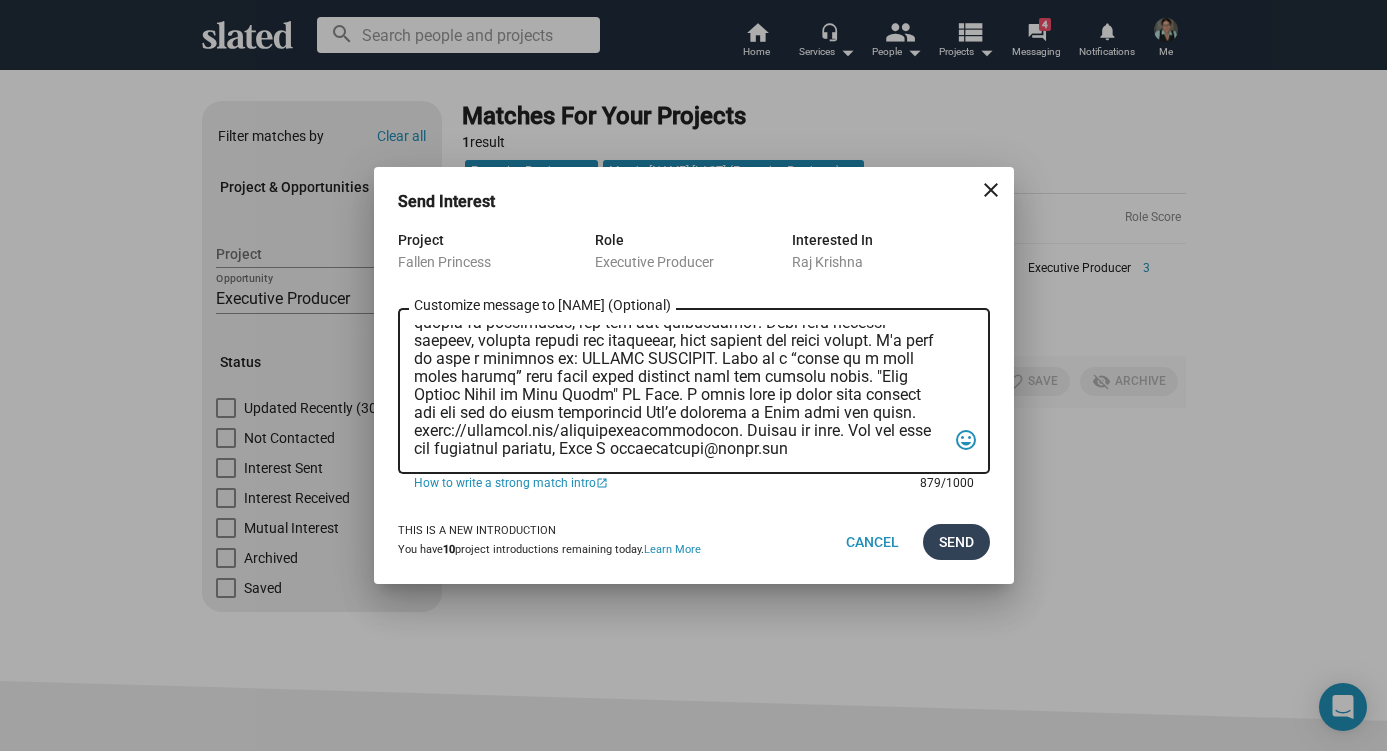 type on "Hello Raj. Hope this message finds you well. As we head into the summer season and so much happening in the world right now, I wanted to take a moment to acknowledge how challenging these times can be. I hope you’re finding moments of peace and support where you can and comfort in the stories and characters that uplift and inspire. My name is Toni D'Antonio. I am a multi-award-winning writer and producer. My company, Shake The Tree Productions, has a diverse slate of content in film and TV at various stages of production, pre-pro and development. Some with partial funding, notable talent and directors, show runners and other assets. I'd love to open a dialogue re: FALLEN PRINCESS. This is a “based on a true story biopic” with legit press coverage when the scandal broke. "From Beauty Queen to Coke Queen" NY Post. I would love to share more details and see how we might collaborate Let’s schedule a Zoom meet and greet. https://calendly.com/tonidwithshakethetree. Thanks so much. All the best for continued succ..." 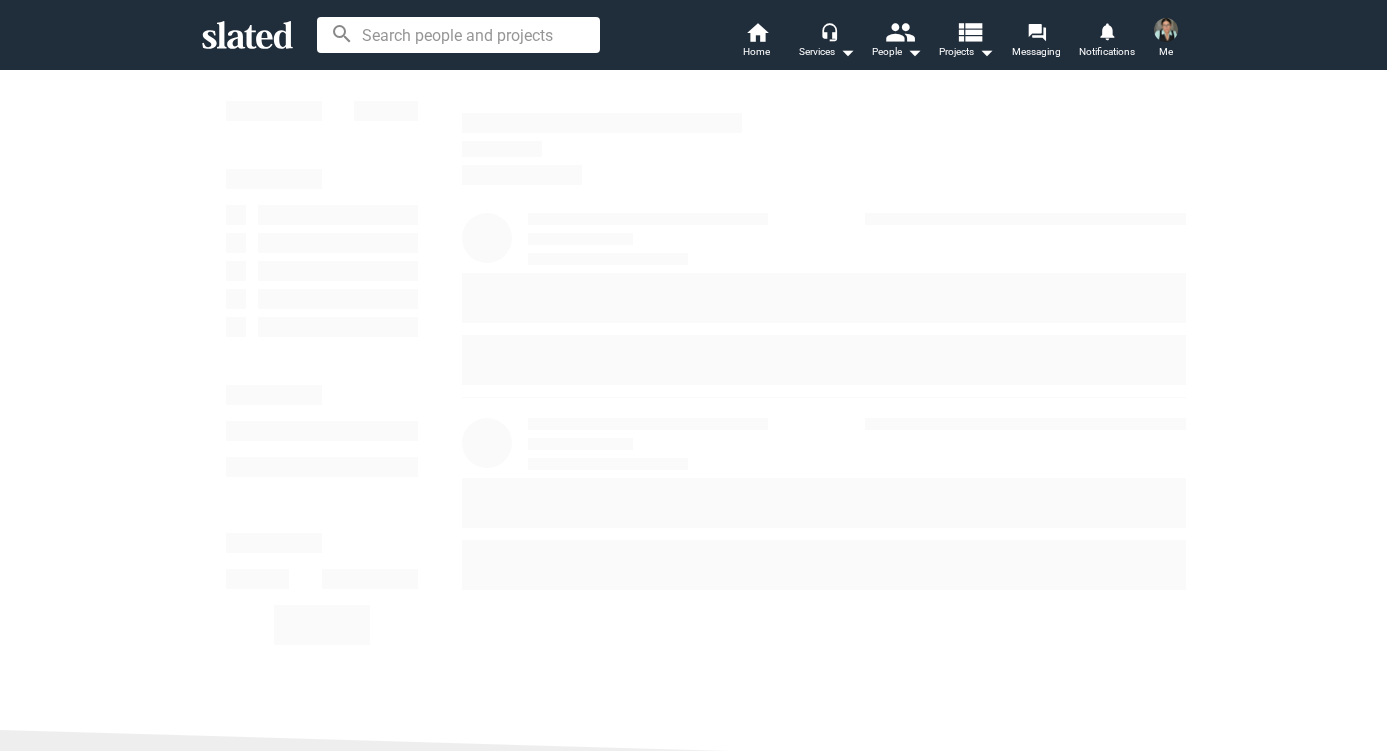 scroll, scrollTop: 0, scrollLeft: 0, axis: both 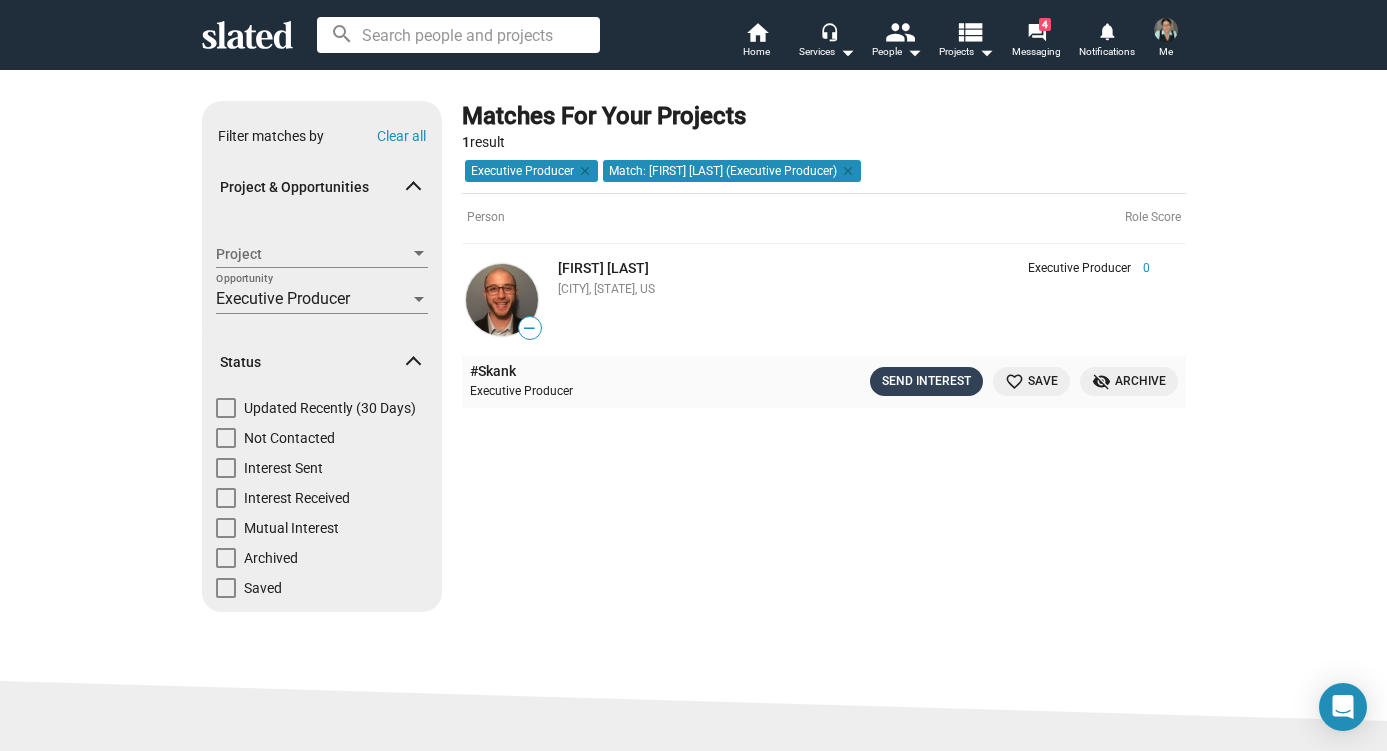 click on "Send Interest" at bounding box center (926, 381) 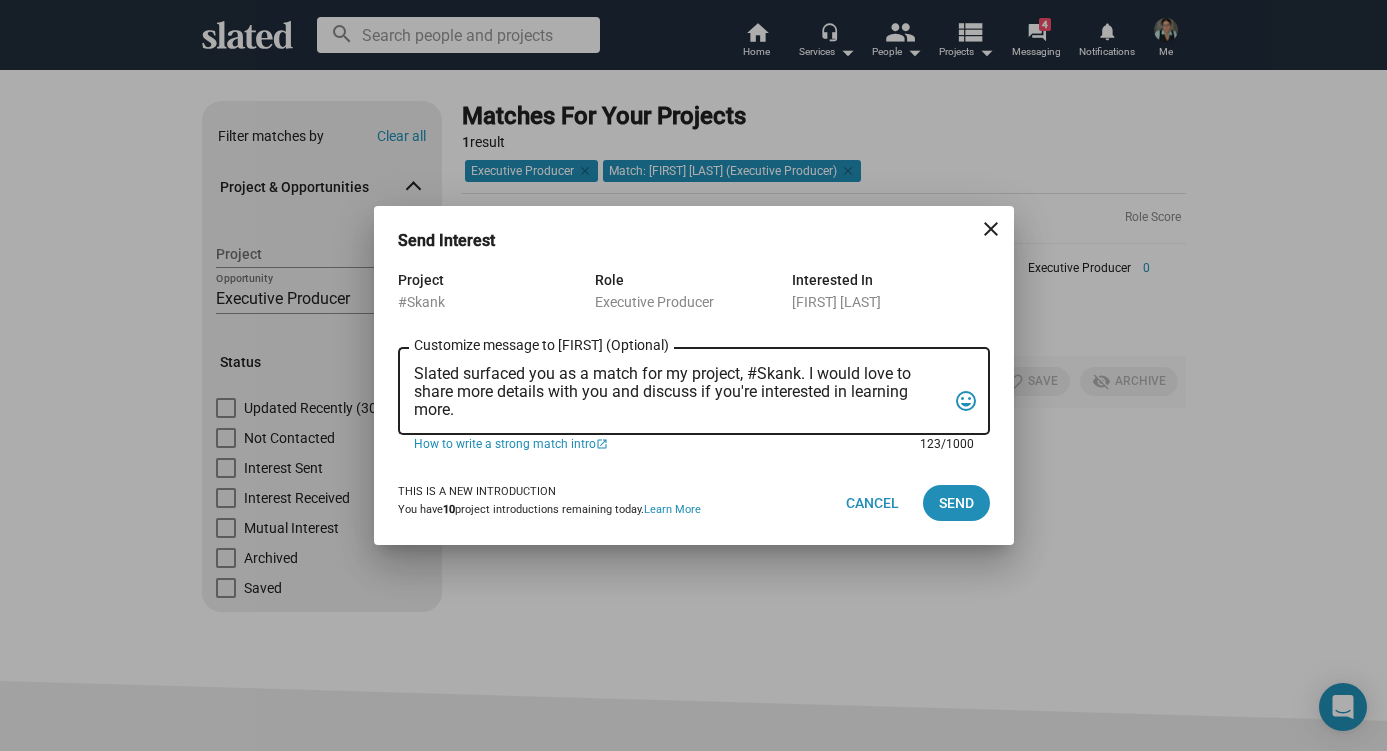 scroll, scrollTop: 0, scrollLeft: 0, axis: both 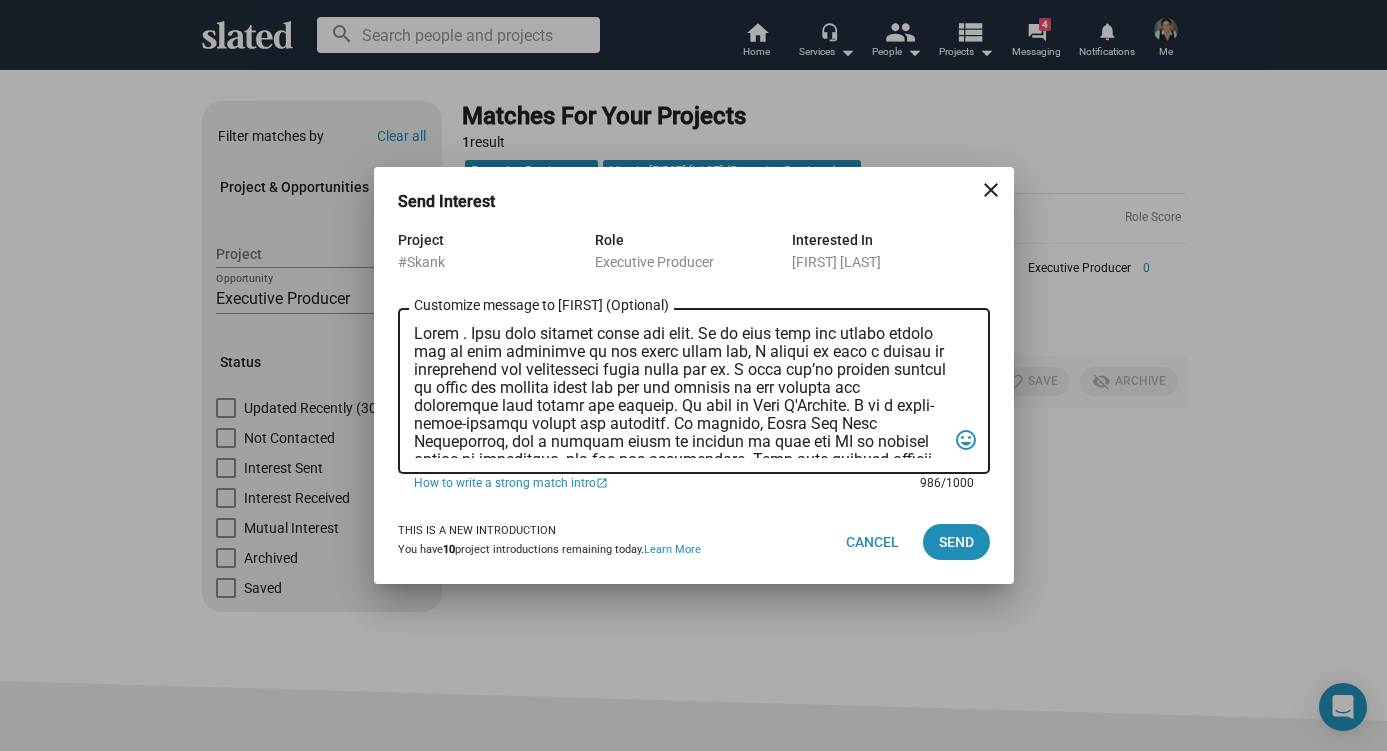click on "Customize message to Corey (Optional) Customize message (Optional)" at bounding box center [680, 391] 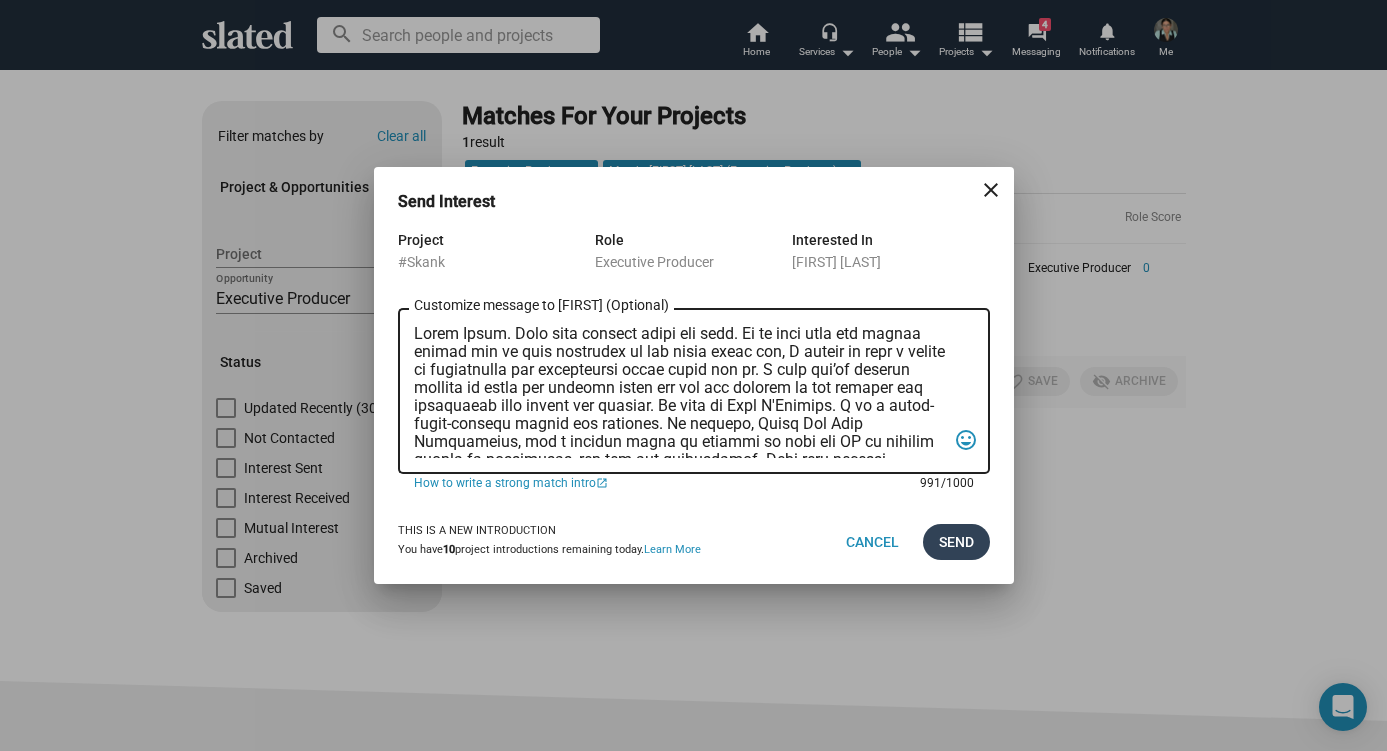 type on "Hello Corey. Hope this message finds you well. As we head into the summer season and so much happening in the world right now, I wanted to take a moment to acknowledge how challenging these times can be. I hope you’re finding moments of peace and support where you can and comfort in the stories and characters that uplift and inspire. My name is Toni D'Antonio. I am a multi-award-winning writer and producer. My company, Shake The Tree Productions, has a diverse slate of content in film and TV at various stages of production, pre-pro and development. Some with partial funding, notable talent and directors, show runners and other assets. I'd love to open a dialogue re: #SKANK a festival award winning screenplay written by an Emmy Award Winning former Rockette and directed by Shaun Piccinino (Netflix, Lionsgate, HBO, WB). We’ve just welcomed EP Ray Murphy, Jr., Producer Ted Haynes and Grandmaster Flash, Big Daddy Kane, Petey Pablo, Rick Ross, Doug E. Fresh and Brenna Coates to our cast. Let’s schedule a Zoom m..." 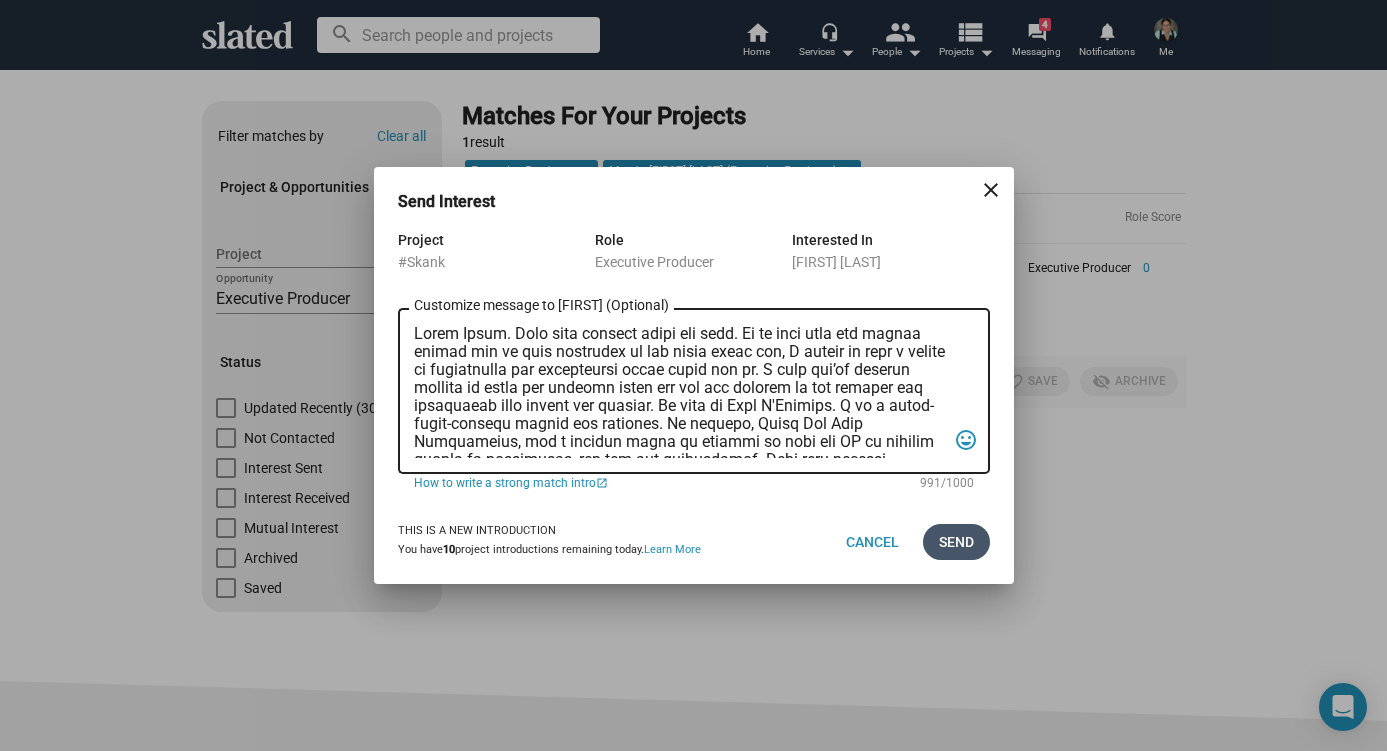 click on "Send" at bounding box center [956, 542] 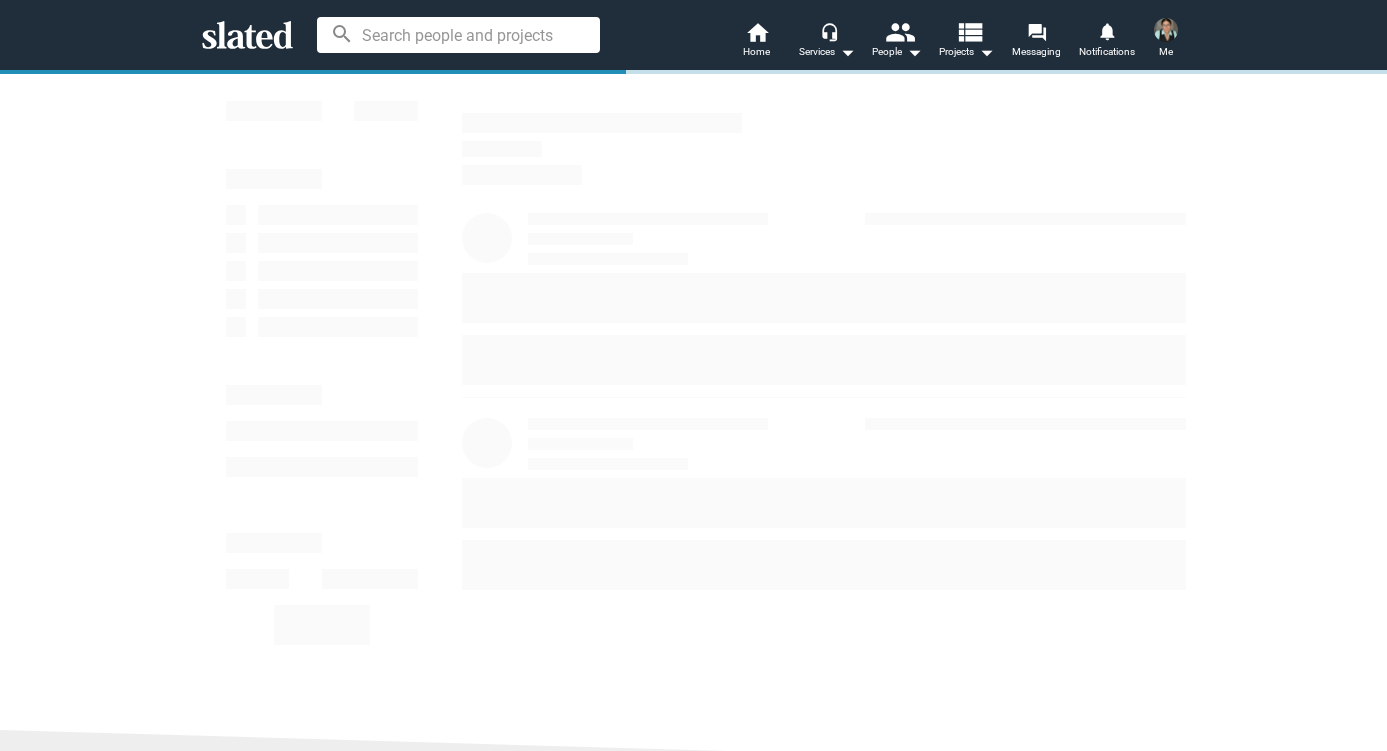 scroll, scrollTop: 0, scrollLeft: 0, axis: both 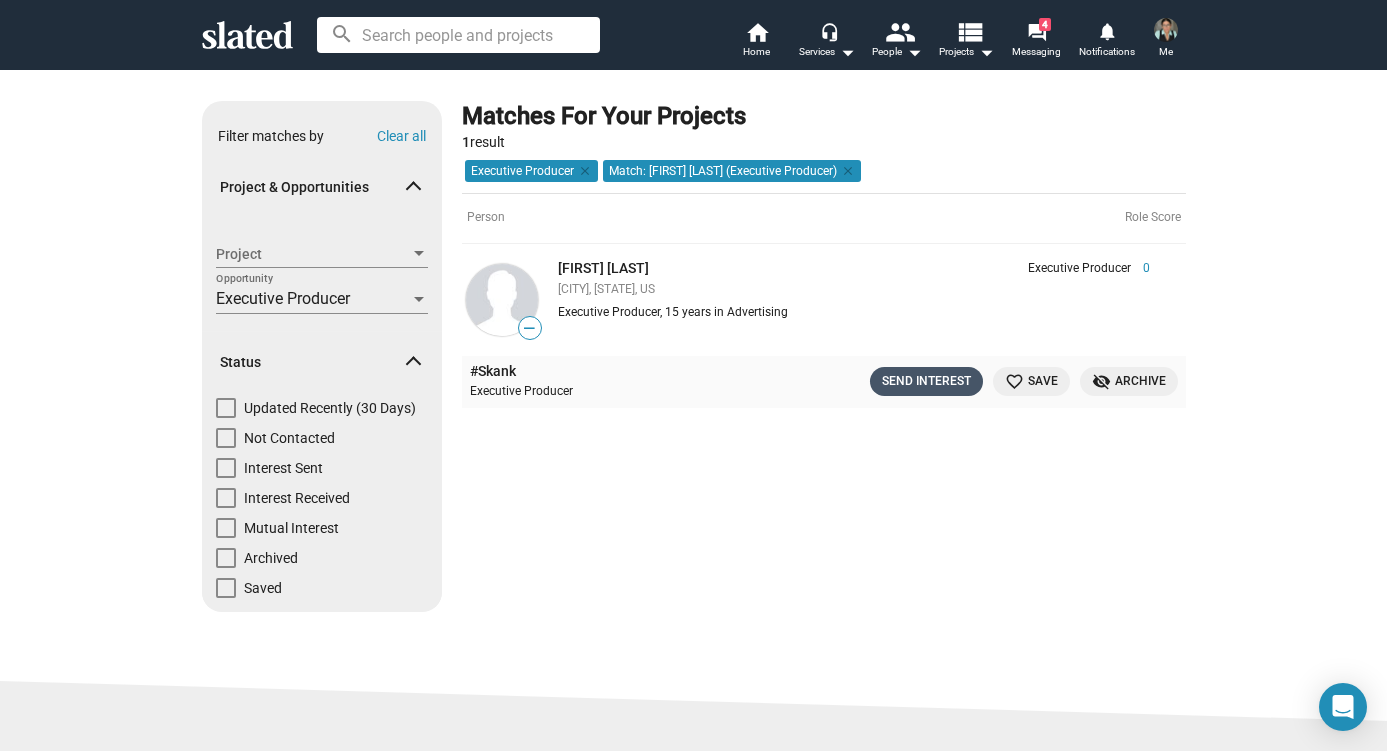 click on "Send Interest" at bounding box center (926, 381) 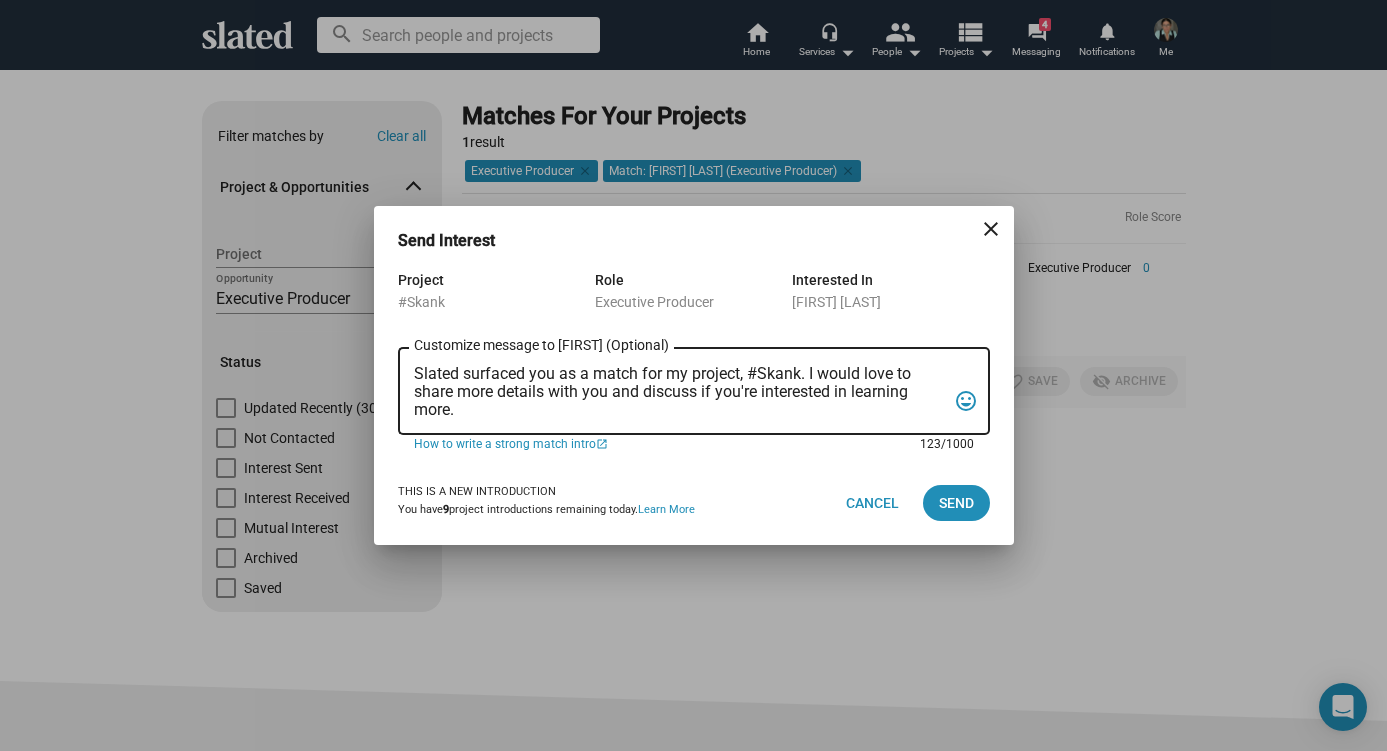 scroll, scrollTop: 0, scrollLeft: 0, axis: both 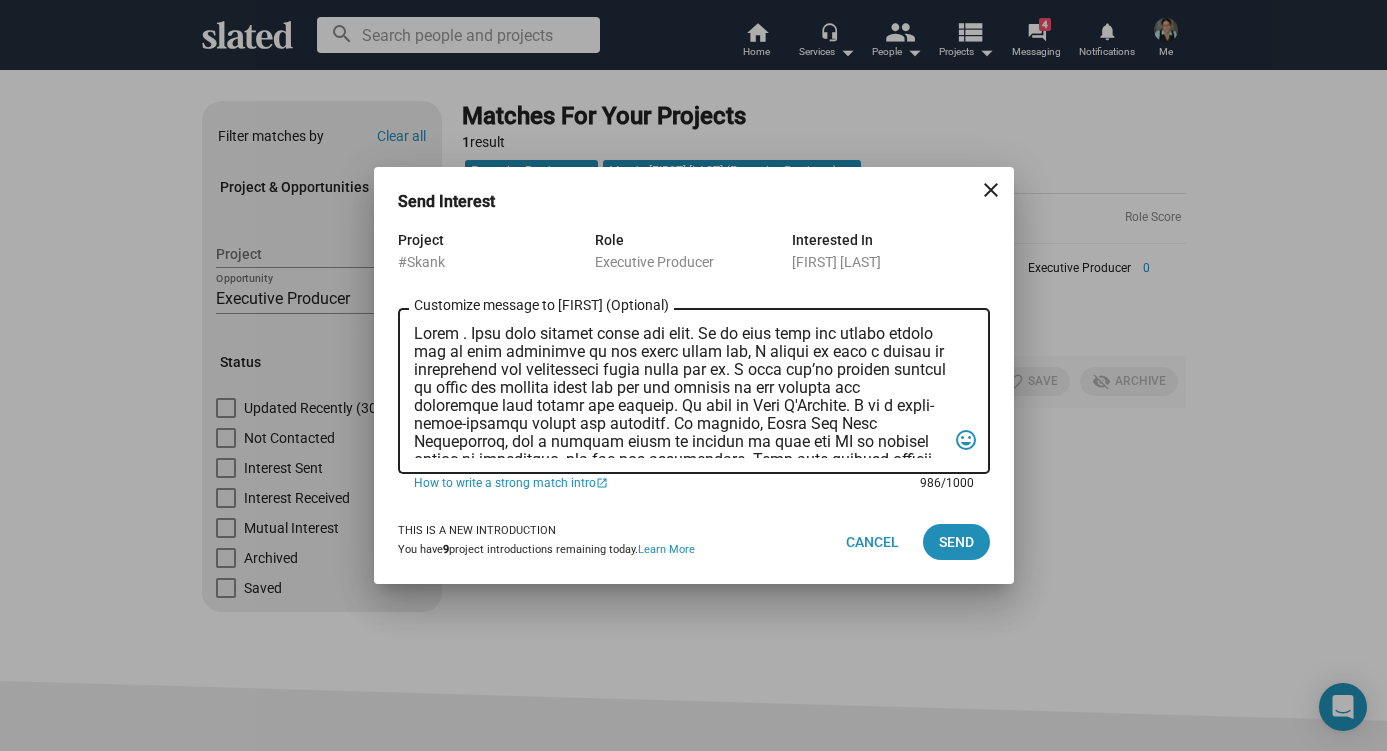 click on "Customize message to Mary (Optional) Customize message (Optional)" at bounding box center [680, 391] 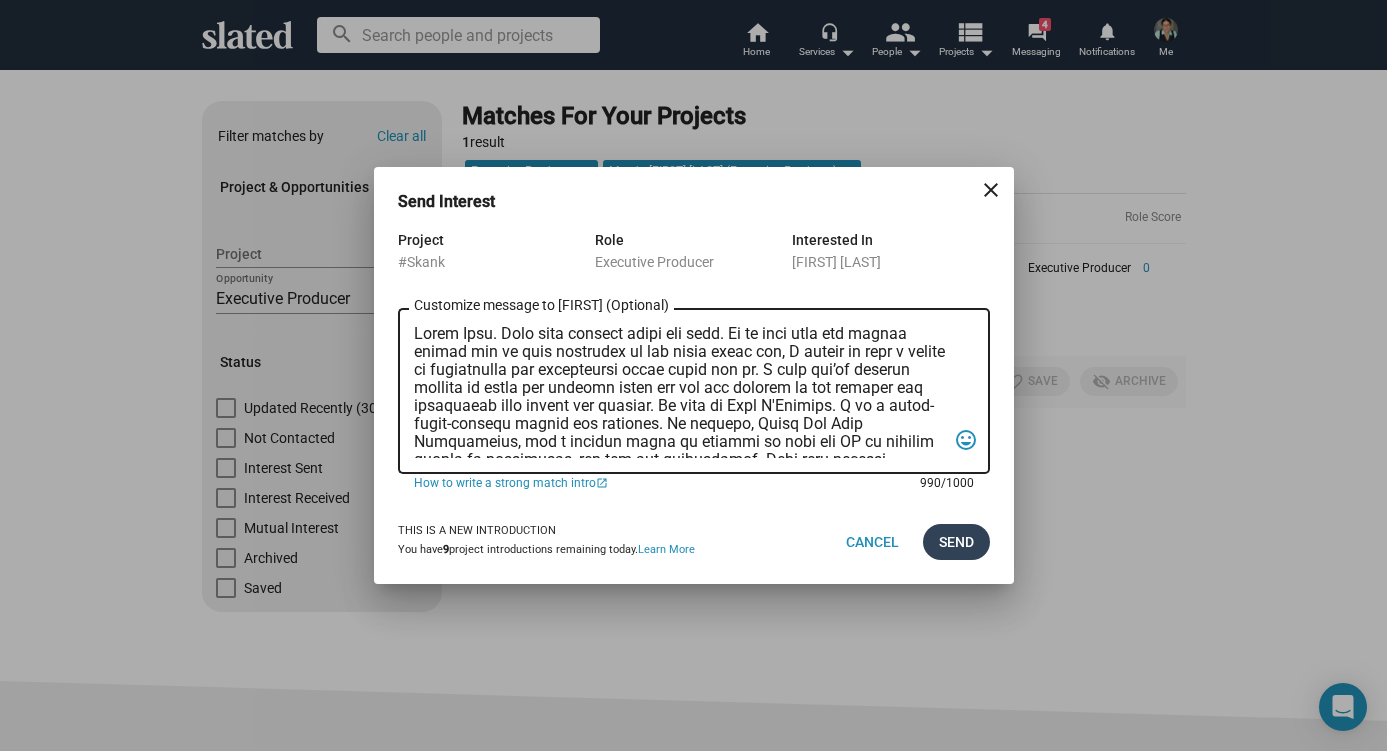 type on "Hello Mary. Hope this message finds you well. As we head into the summer season and so much happening in the world right now, I wanted to take a moment to acknowledge how challenging these times can be. I hope you’re finding moments of peace and support where you can and comfort in the stories and characters that uplift and inspire. My name is Toni D'Antonio. I am a multi-award-winning writer and producer. My company, Shake The Tree Productions, has a diverse slate of content in film and TV at various stages of production, pre-pro and development. Some with partial funding, notable talent and directors, show runners and other assets. I'd love to open a dialogue re: #SKANK a festival award winning screenplay written by an Emmy Award Winning former Rockette and directed by Shaun Piccinino (Netflix, Lionsgate, HBO, WB). We’ve just welcomed EP Ray Murphy, Jr., Producer Ted Haynes and Grandmaster Flash, Big Daddy Kane, Petey Pablo, Rick Ross, Doug E. Fresh and Brenna Coates to our cast. Let’s schedule a Zoom me..." 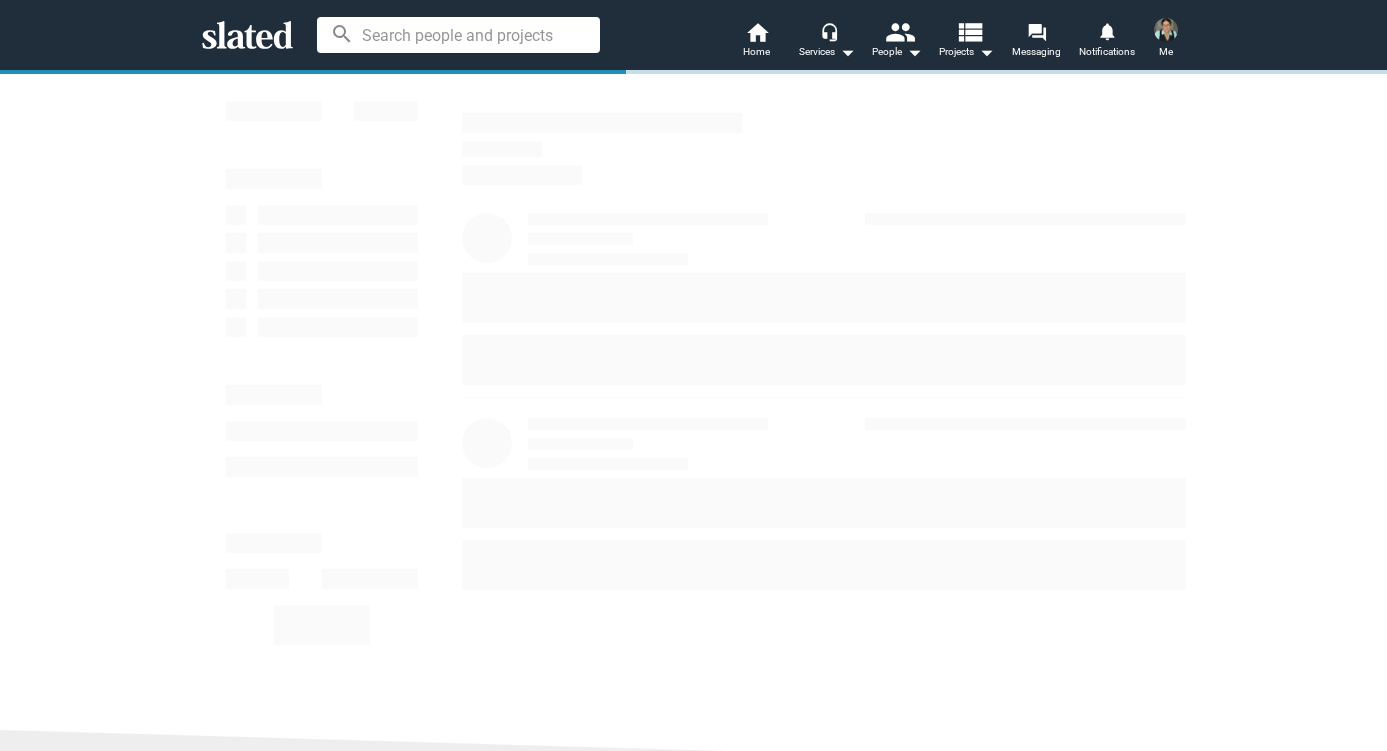 scroll, scrollTop: 0, scrollLeft: 0, axis: both 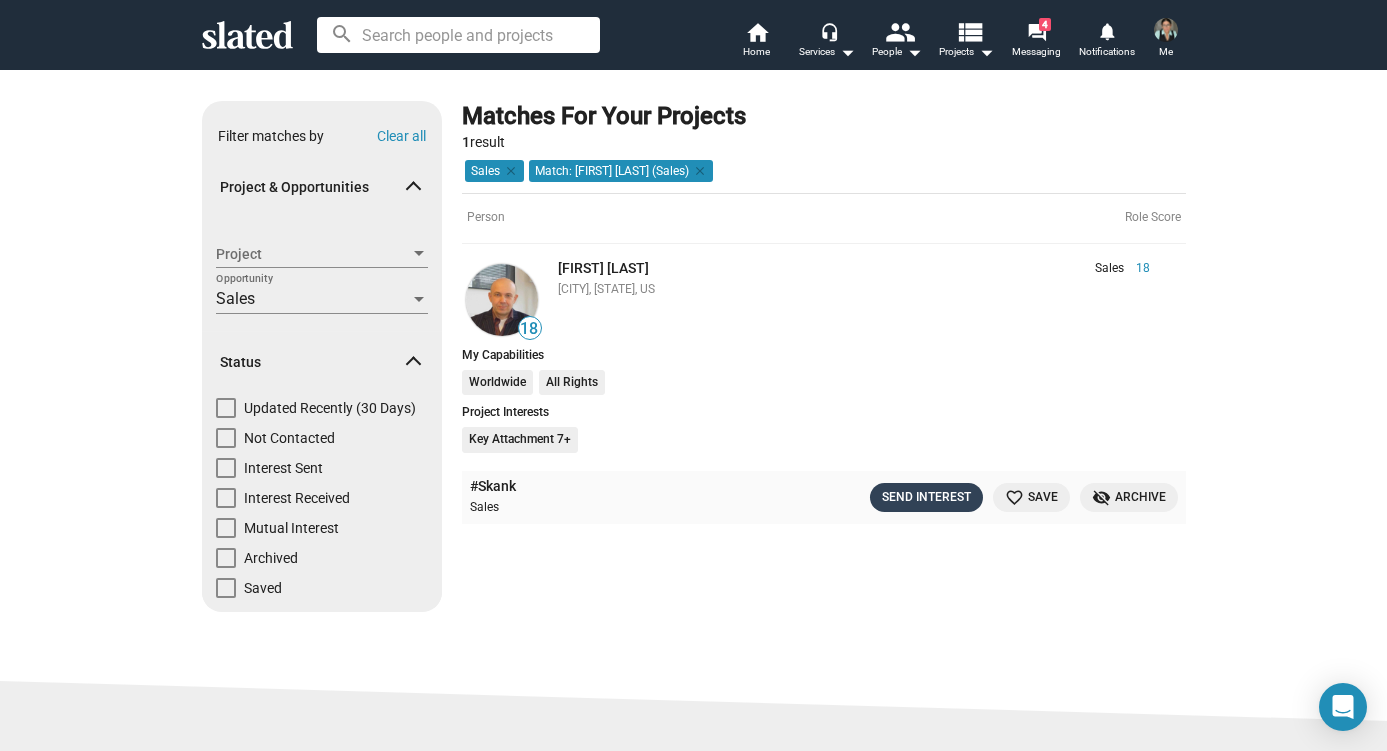 click on "Send Interest" at bounding box center (926, 497) 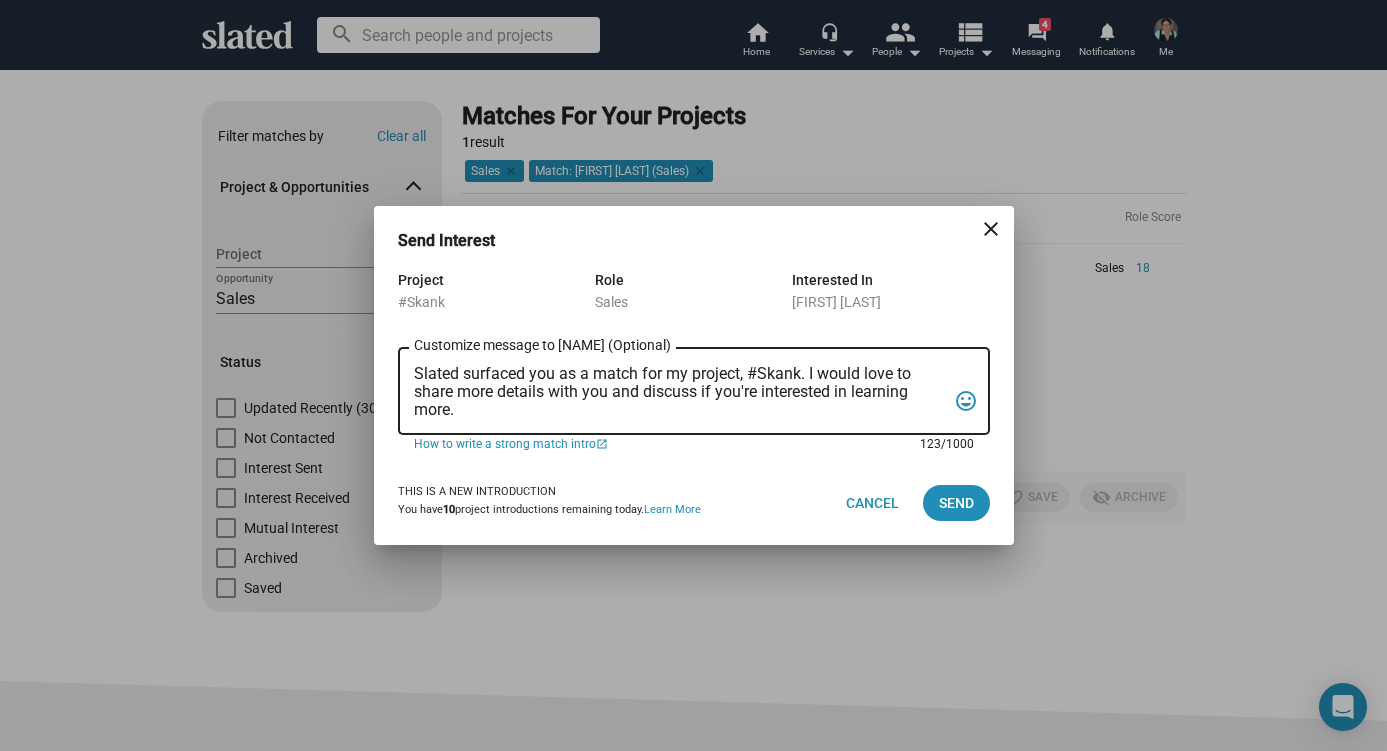 scroll, scrollTop: 0, scrollLeft: 0, axis: both 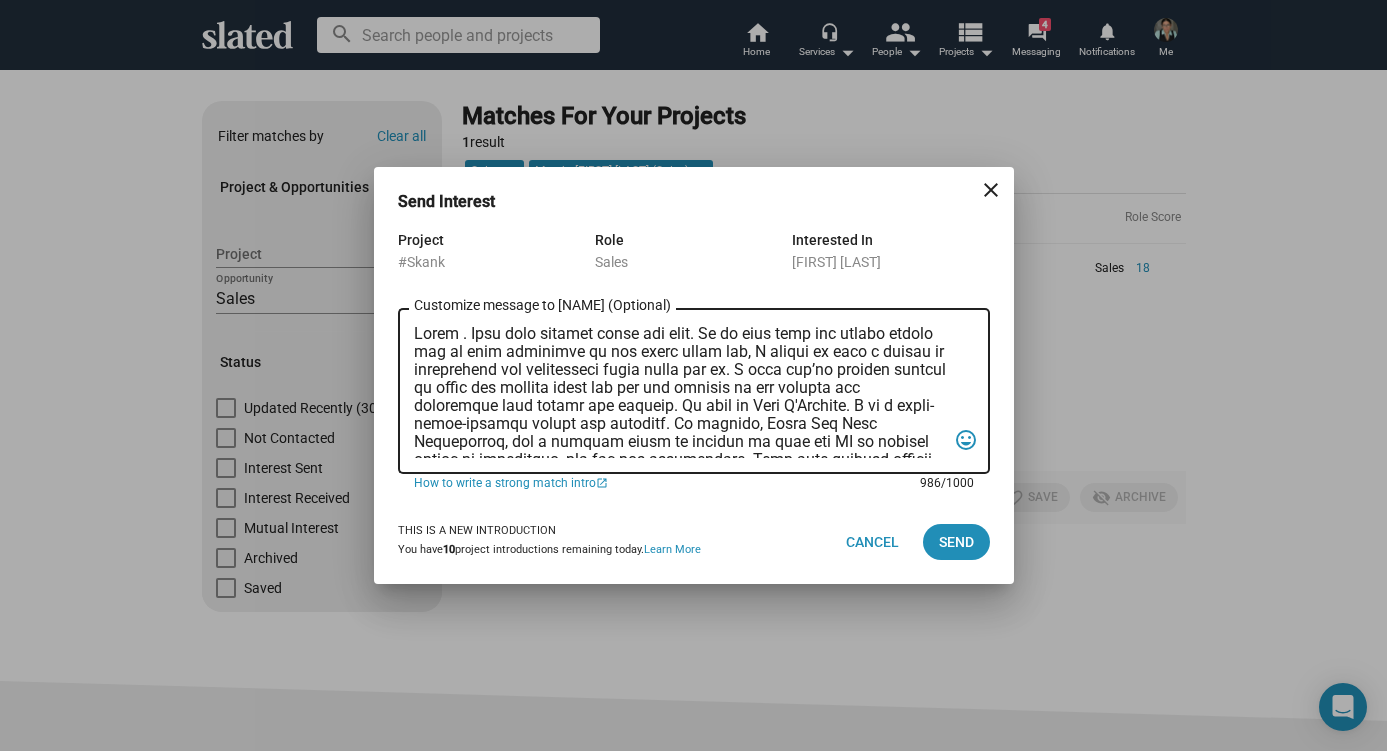 click on "Customize message to Alan (Optional) Customize message (Optional)" at bounding box center (680, 391) 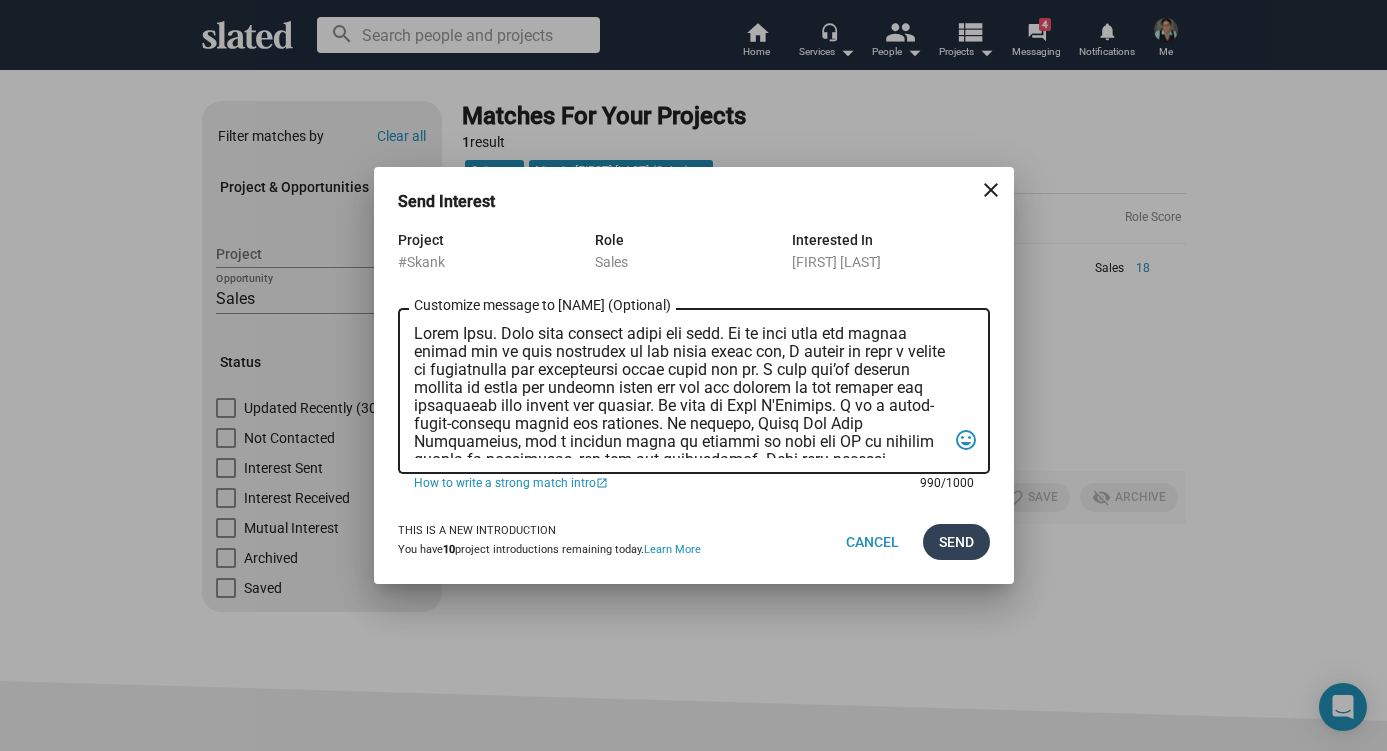 type on "Hello Alan. Hope this message finds you well. As we head into the summer season and so much happening in the world right now, I wanted to take a moment to acknowledge how challenging these times can be. I hope you’re finding moments of peace and support where you can and comfort in the stories and characters that uplift and inspire. My name is Toni D'Antonio. I am a multi-award-winning writer and producer. My company, Shake The Tree Productions, has a diverse slate of content in film and TV at various stages of production, pre-pro and development. Some with partial funding, notable talent and directors, show runners and other assets. I'd love to open a dialogue re: #SKANK a festival award winning screenplay written by an Emmy Award Winning former Rockette and directed by Shaun Piccinino (Netflix, Lionsgate, HBO, WB). We’ve just welcomed EP Ray Murphy, Jr., Producer Ted Haynes and Grandmaster Flash, Big Daddy Kane, Petey Pablo, Rick Ross, Doug E. Fresh and Brenna Coates to our cast. Let’s schedule a Zoom me..." 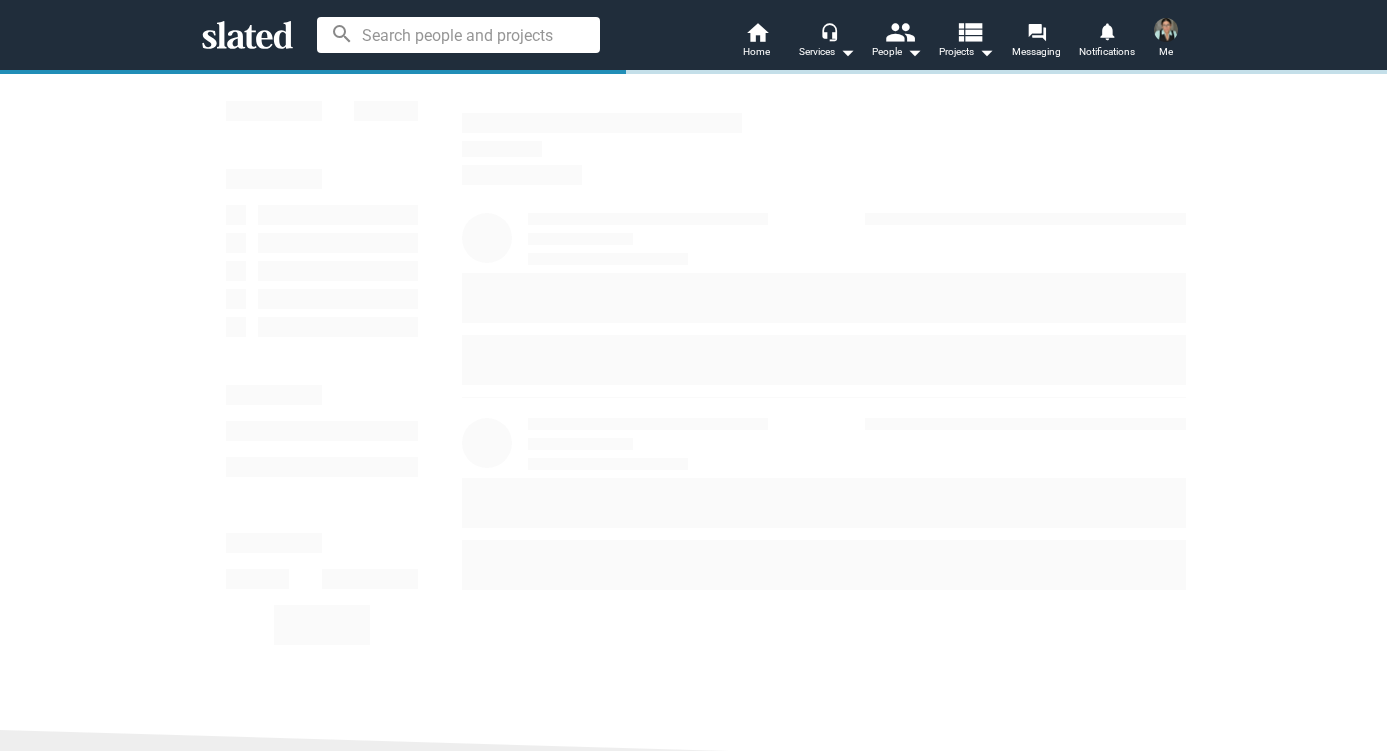 scroll, scrollTop: 0, scrollLeft: 0, axis: both 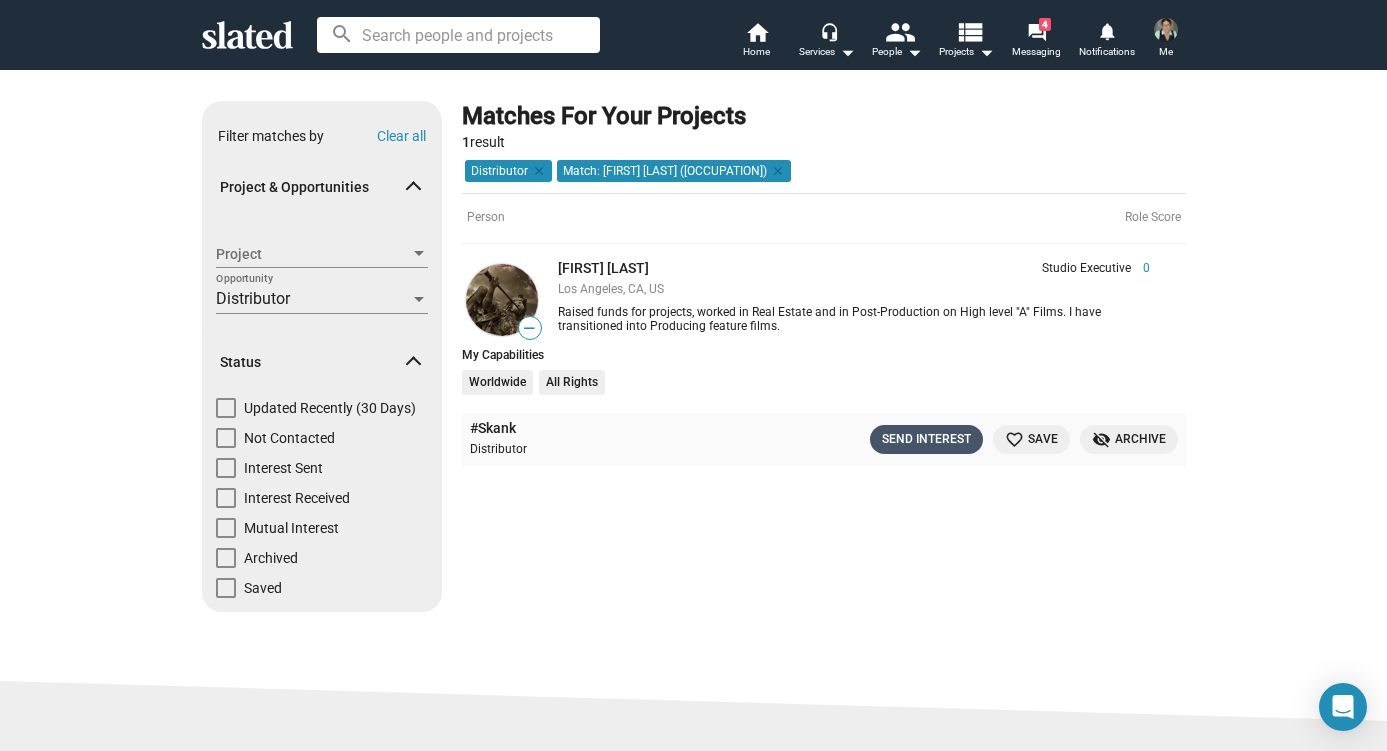 click on "Send Interest" at bounding box center [926, 439] 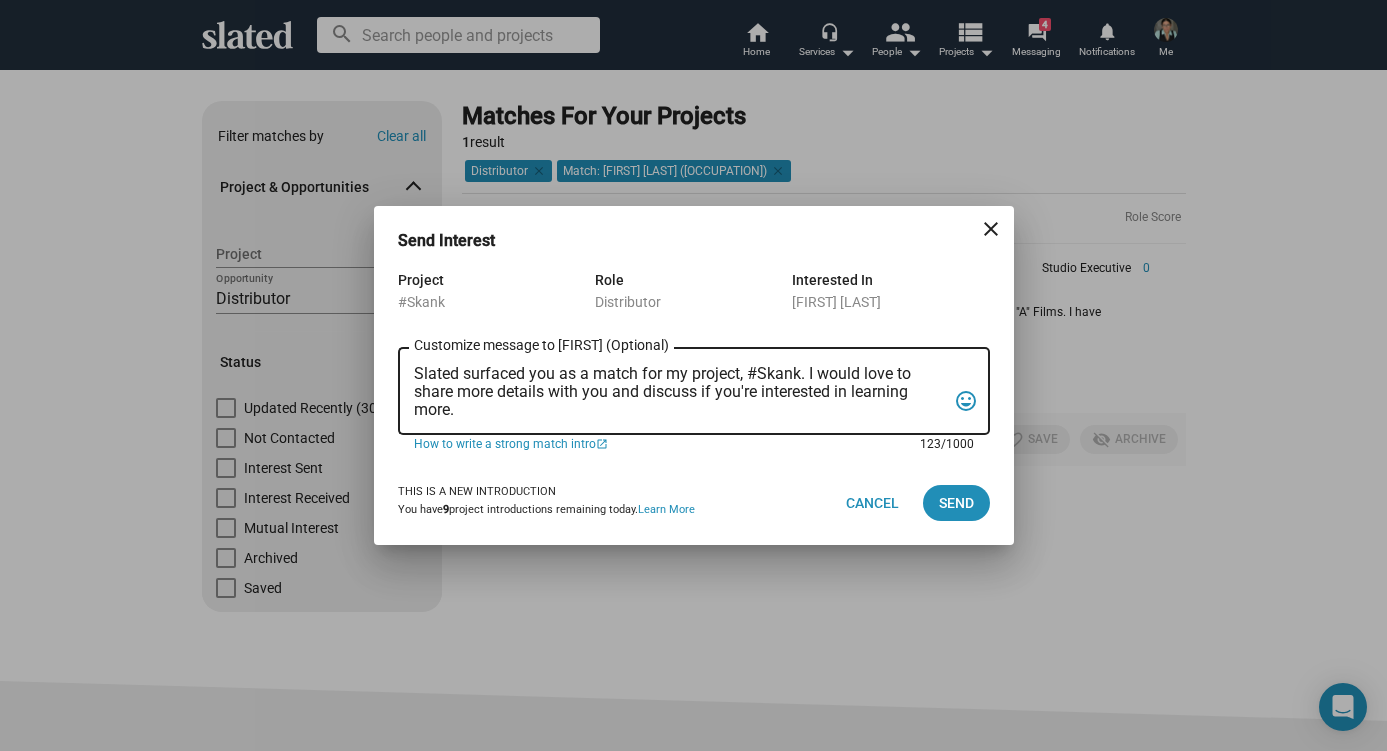 scroll, scrollTop: 0, scrollLeft: 0, axis: both 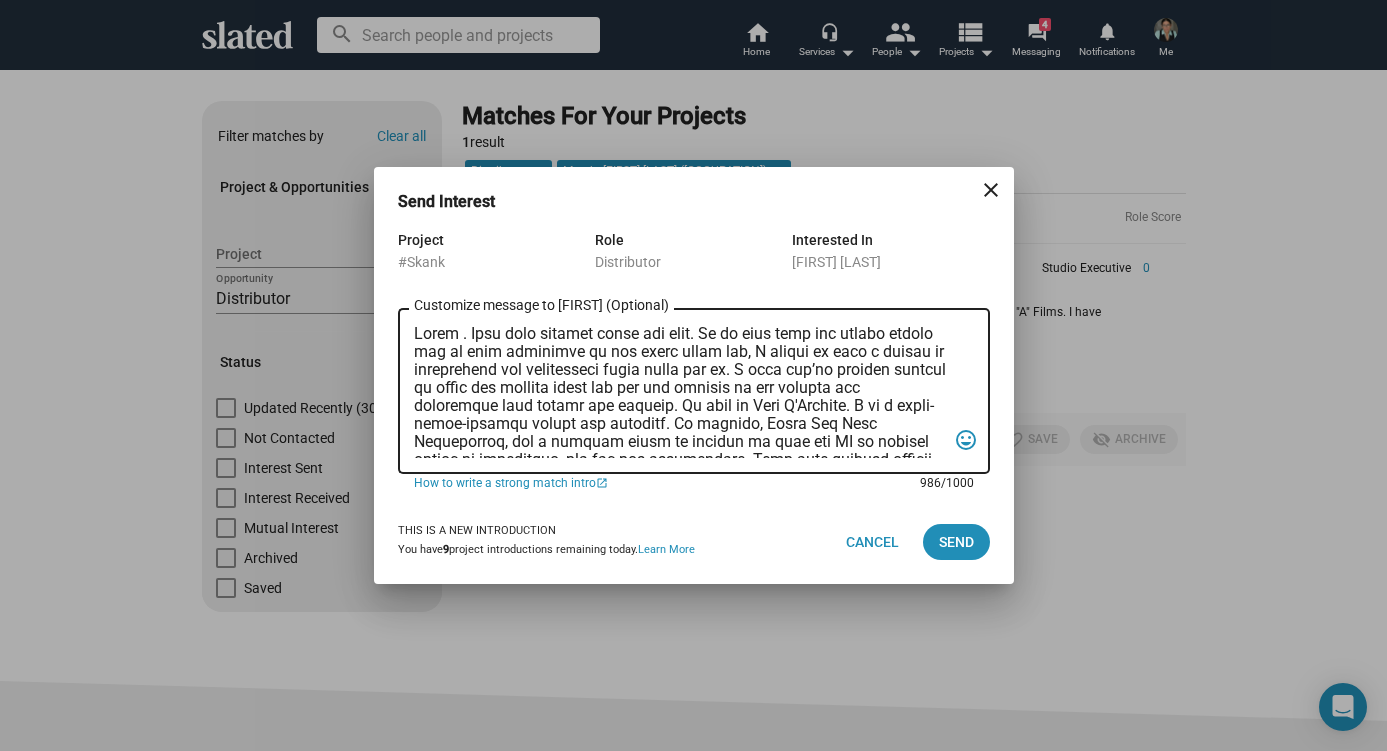 click on "Customize message to Jerry (Optional) Customize message (Optional)" at bounding box center (680, 391) 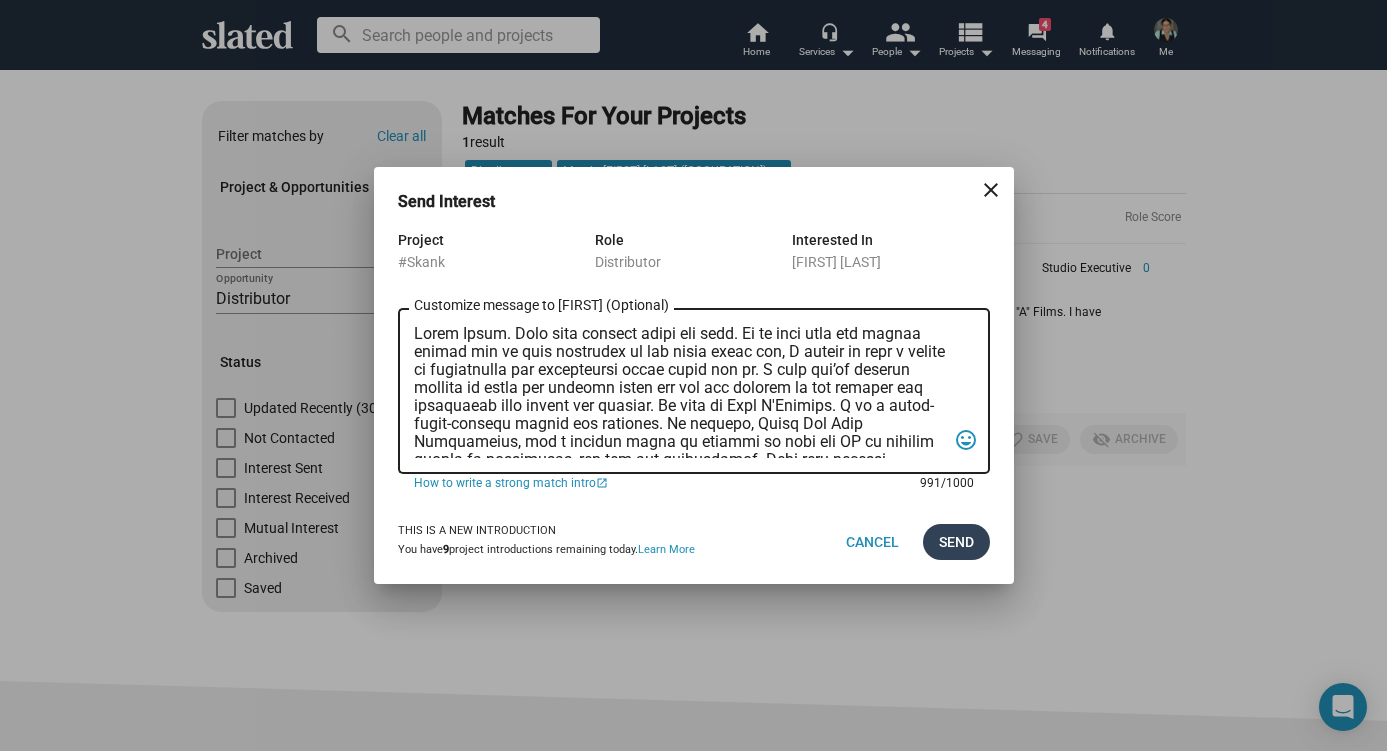 type on "Hello Jerry. Hope this message finds you well. As we head into the summer season and so much happening in the world right now, I wanted to take a moment to acknowledge how challenging these times can be. I hope you’re finding moments of peace and support where you can and comfort in the stories and characters that uplift and inspire. My name is Toni D'Antonio. I am a multi-award-winning writer and producer. My company, Shake The Tree Productions, has a diverse slate of content in film and TV at various stages of production, pre-pro and development. Some with partial funding, notable talent and directors, show runners and other assets. I'd love to open a dialogue re: #SKANK a festival award winning screenplay written by an Emmy Award Winning former Rockette and directed by Shaun Piccinino (Netflix, Lionsgate, HBO, WB). We’ve just welcomed EP Ray Murphy, Jr., Producer Ted Haynes and Grandmaster Flash, Big Daddy Kane, Petey Pablo, Rick Ross, Doug E. Fresh and Brenna Coates to our cast. Let’s schedule a Zoom m..." 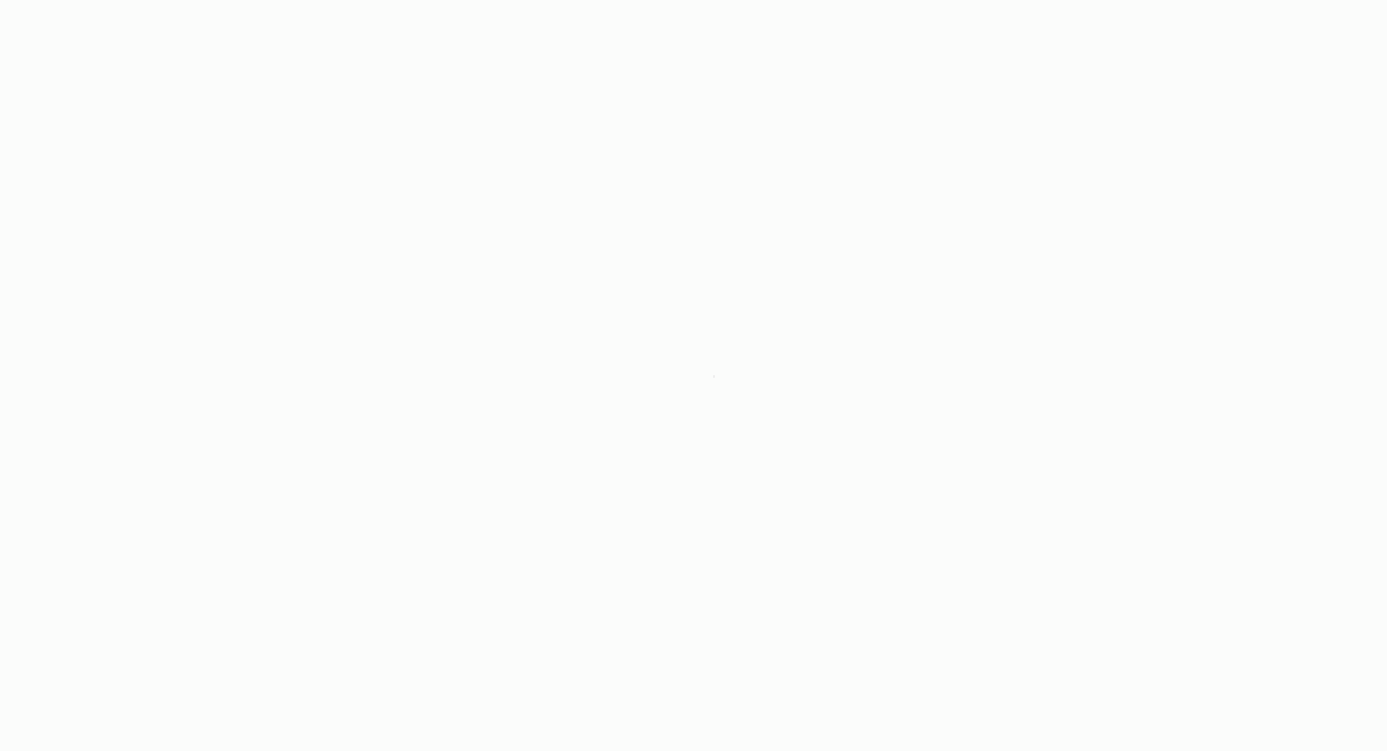 scroll, scrollTop: 0, scrollLeft: 0, axis: both 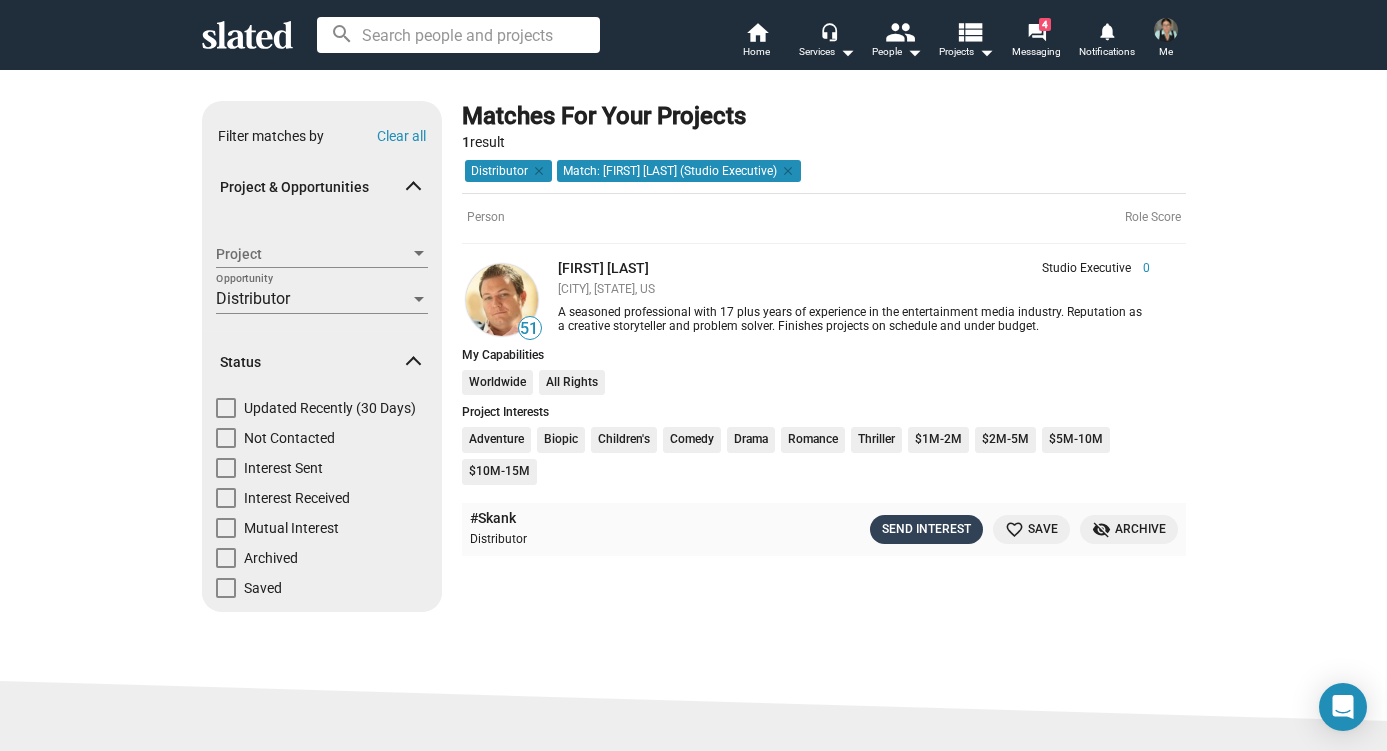 click on "Send Interest" at bounding box center (926, 529) 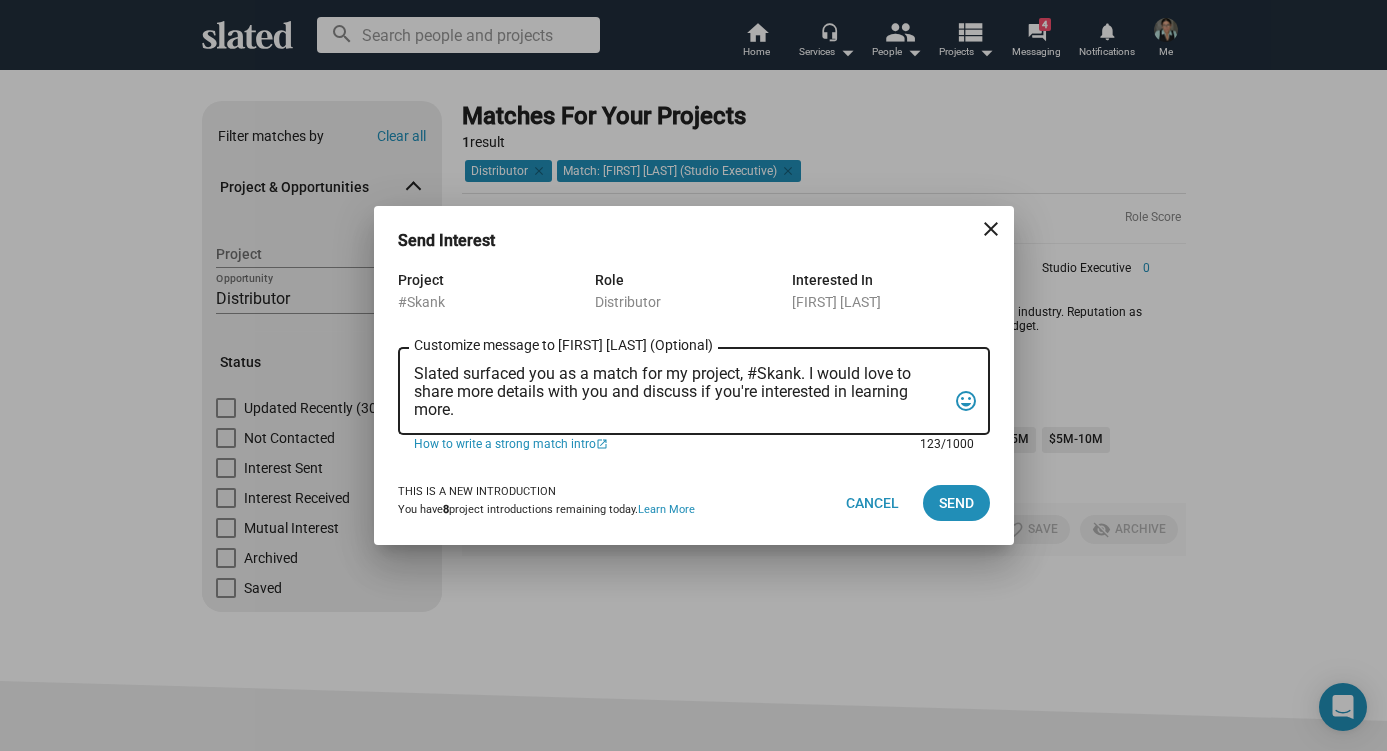scroll, scrollTop: 0, scrollLeft: 0, axis: both 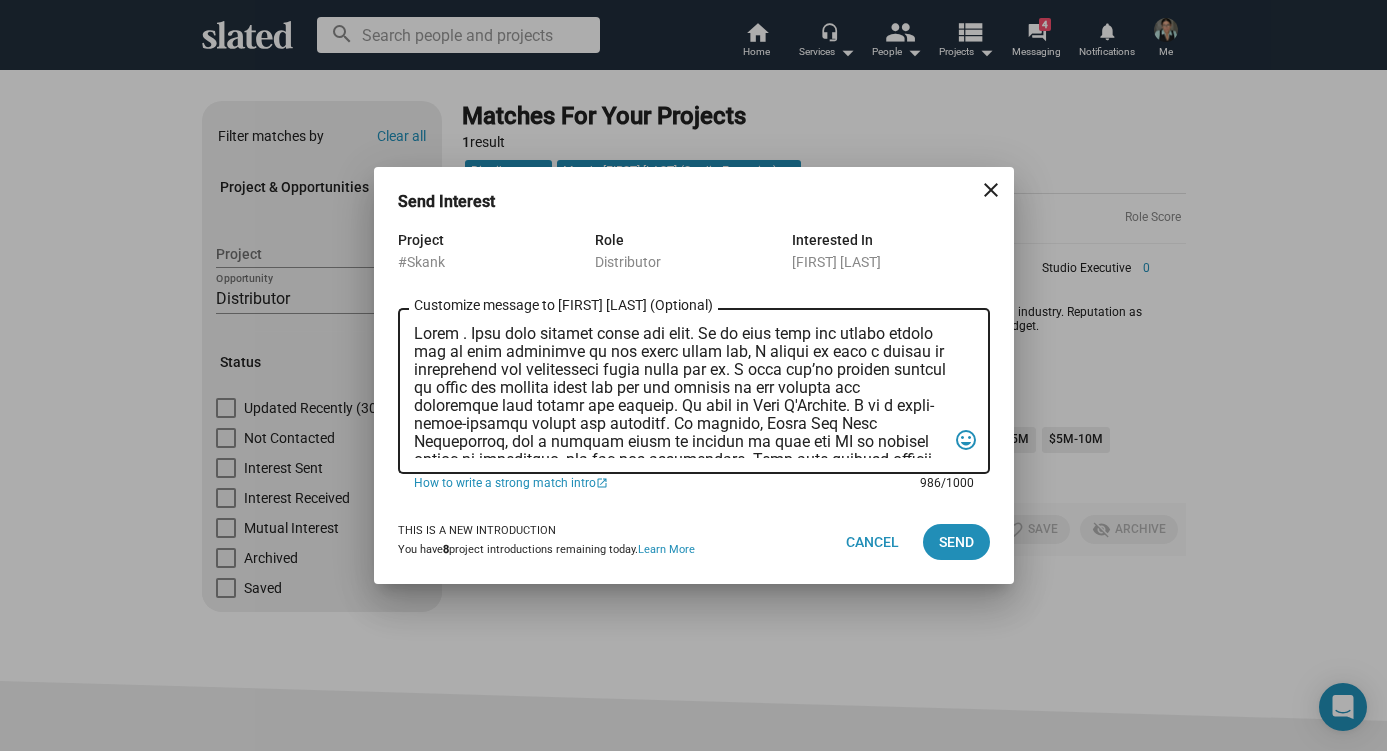 click on "Customize message to Michael-Ryan (Optional) Customize message (Optional)" at bounding box center [680, 391] 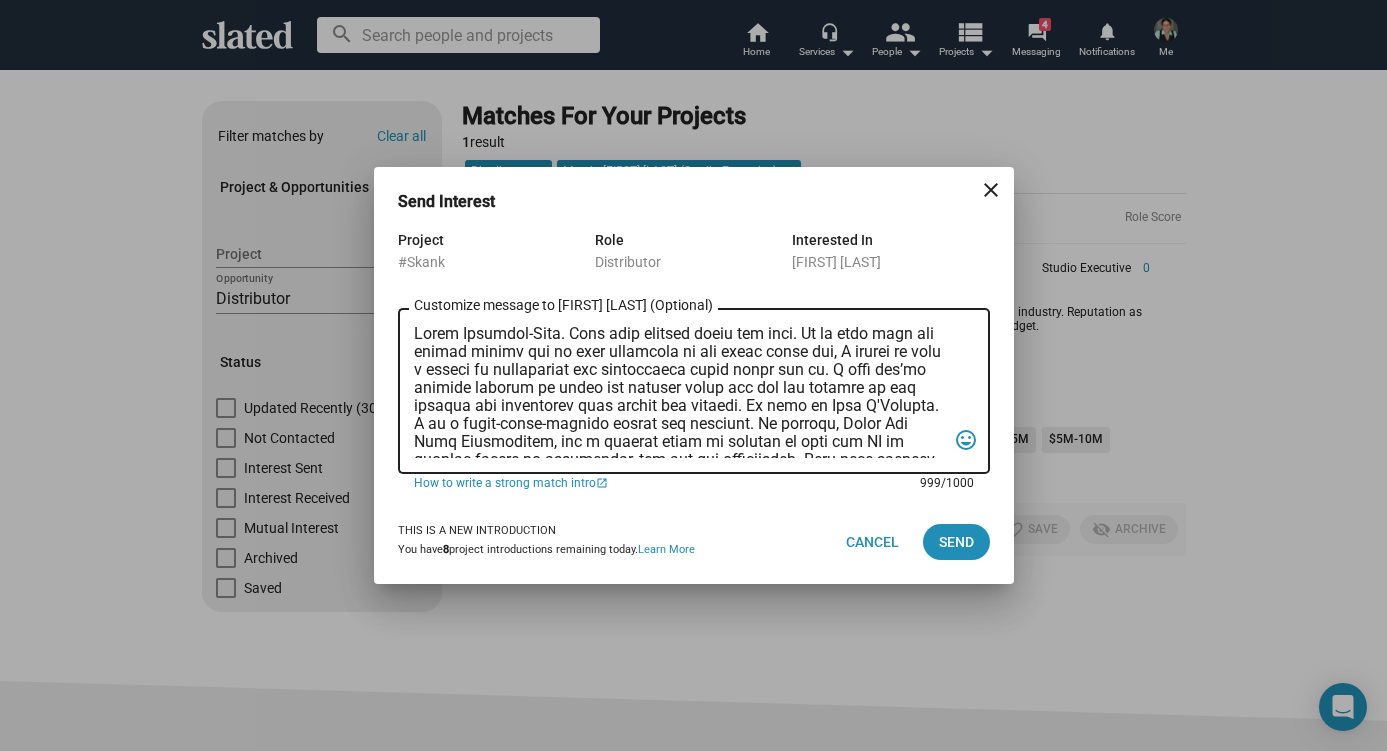 click on "Customize message to Michael-Ryan (Optional) Customize message (Optional)" at bounding box center (680, 391) 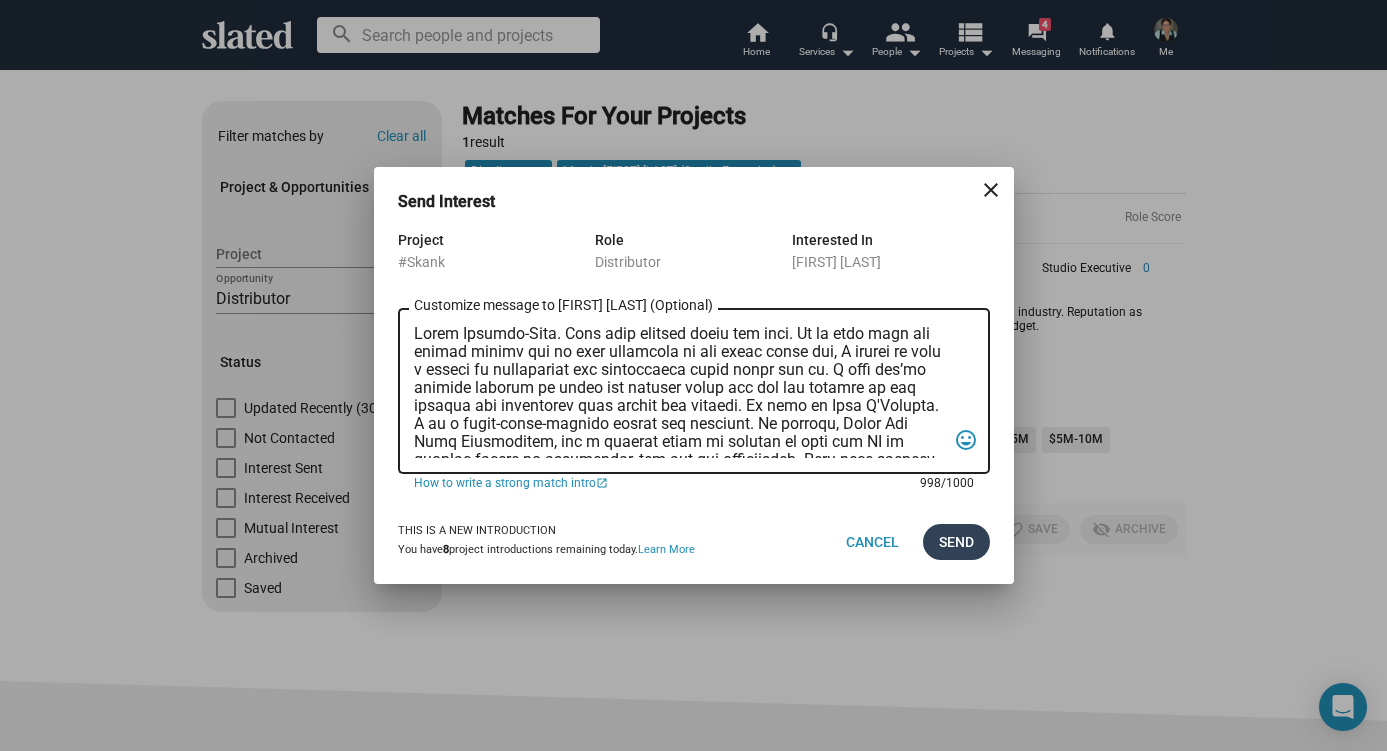 type on "Hello Michael-Ryan. Hope this message finds you well. As we head into the summer season and so much happening in the world right now, I wanted to take a moment to acknowledge how challenging these times can be. I hope you’re finding moments of peace and support where you can and comfort in the stories and characters that uplift and inspire. My name is Toni D'Antonio. I am a multi-award-winning writer and producer. My company, Shake The Tree Productions, has a diverse slate of content in film and TV at various stages of production, pre-pro and development. Some with partial funding, notable talent and directors, show runners and other assets. I'd love to open a dialogue re: #SKANK a festival award winning screenplay written by an Emmy Award Winning former Rockette and directed by Shaun Piccinino (Netflix, Lionsgate, HBO, WB). We’ve just welcomed EP Ray Murphy, Jr., Producer Ted Haynes and Grandmaster Flash, Big Daddy Kane, Petey Pablo, Rick Ross, Doug E. Fresh and Brenna Coates to our cast. Let’s schedule a..." 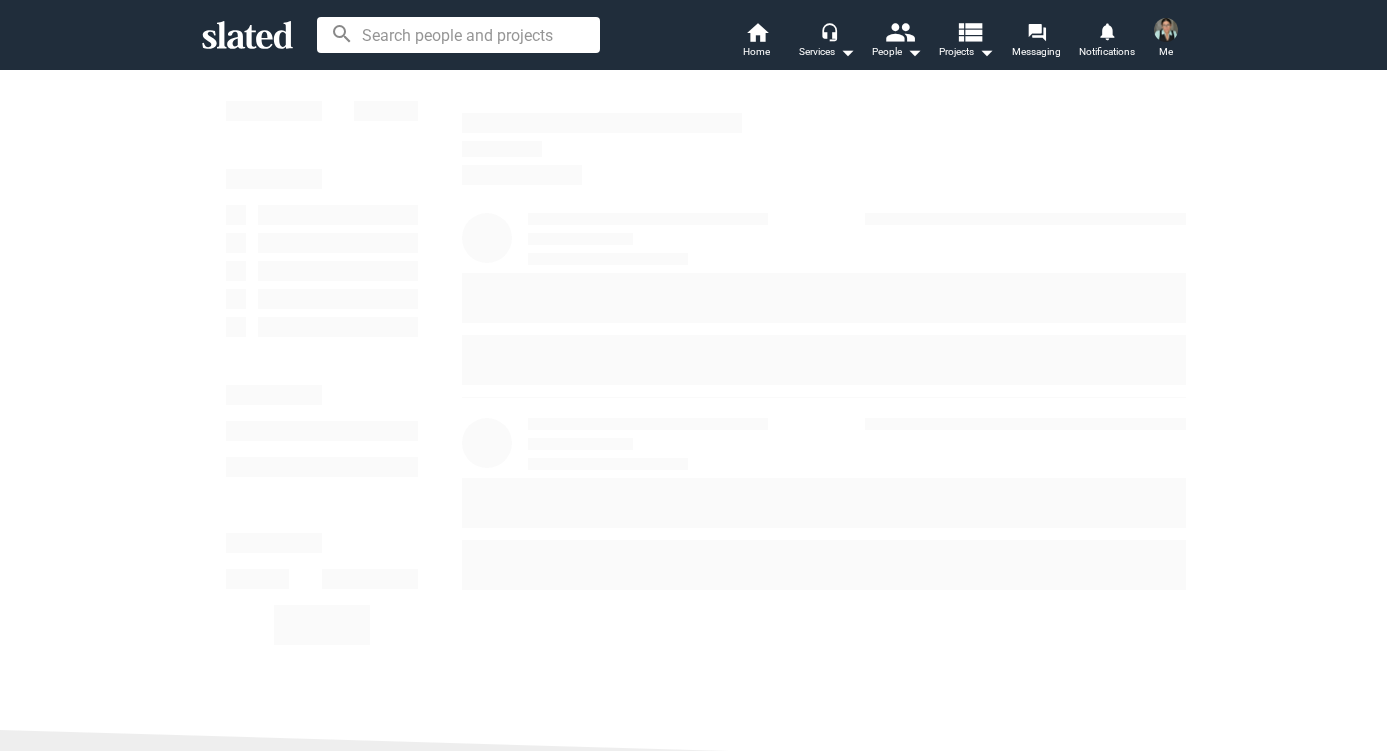 scroll, scrollTop: 0, scrollLeft: 0, axis: both 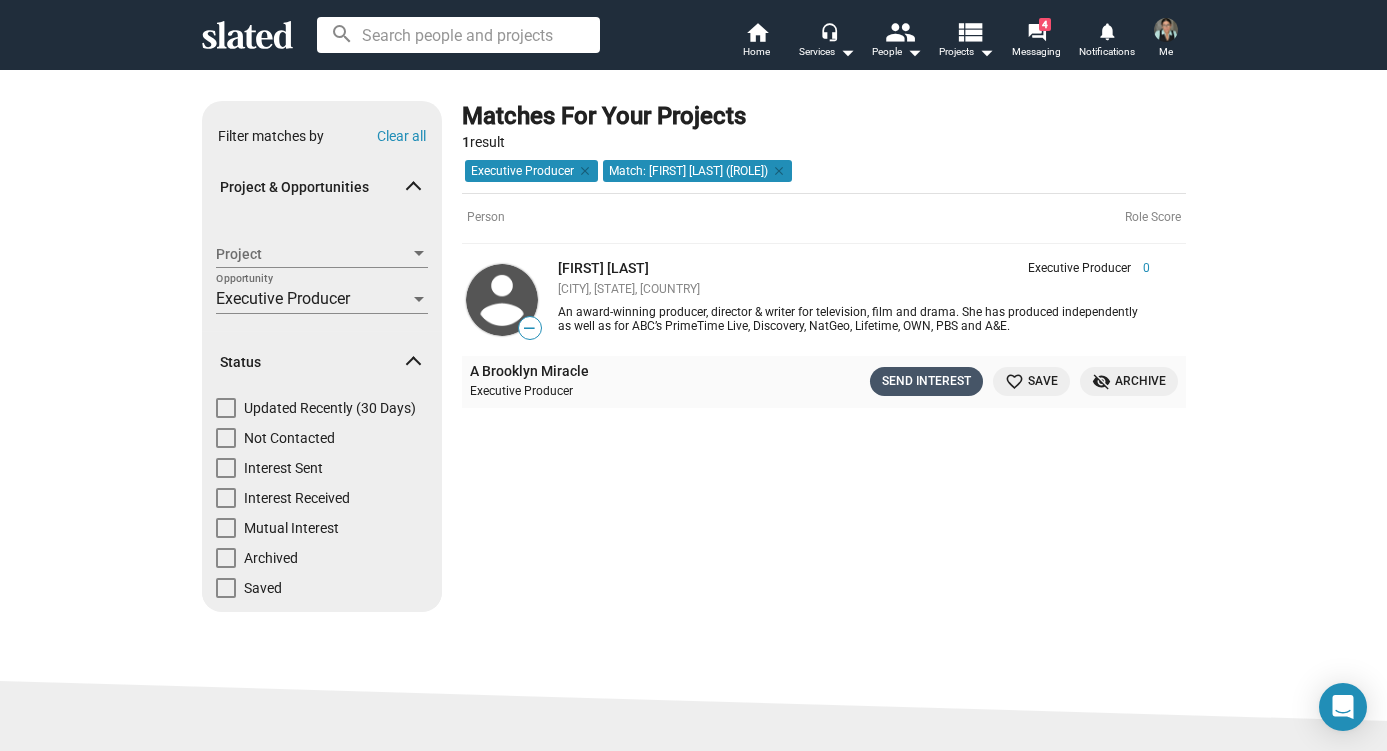 click on "Send Interest" at bounding box center [926, 381] 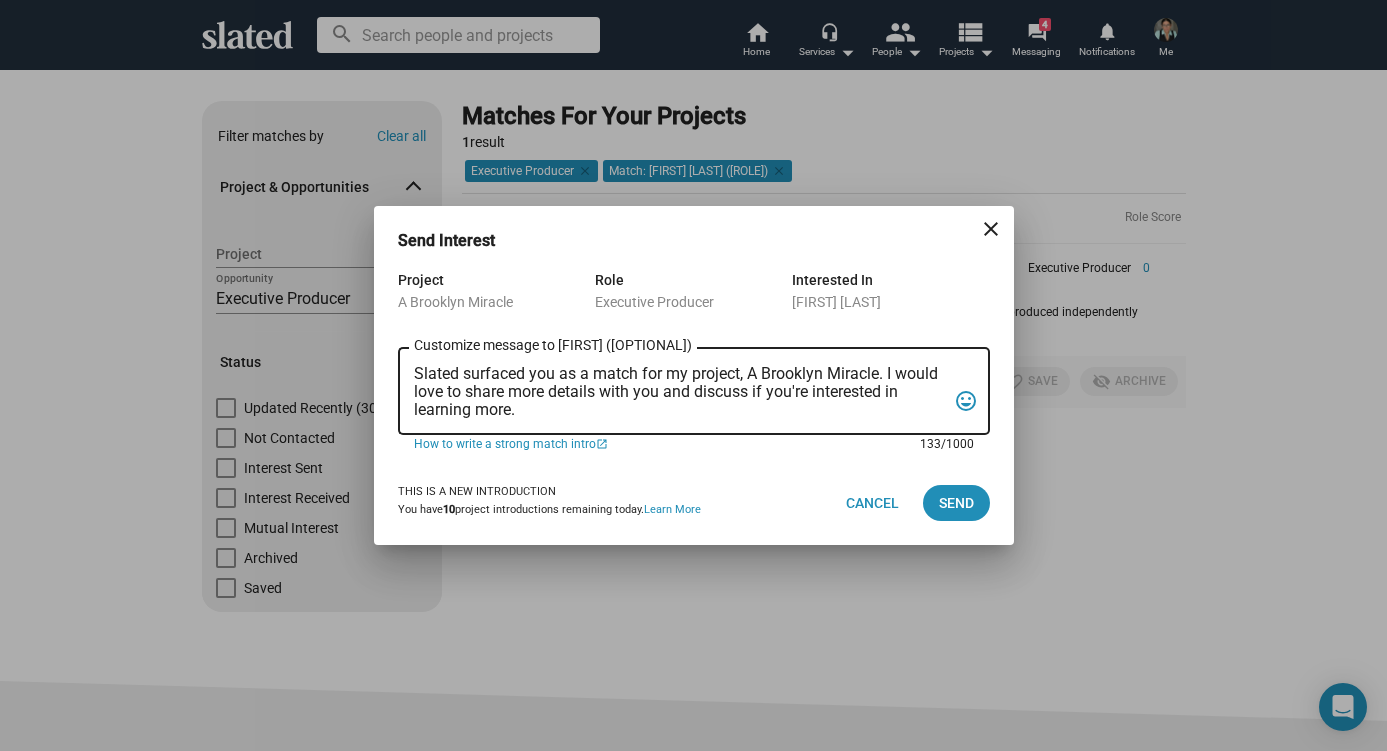scroll, scrollTop: 0, scrollLeft: 0, axis: both 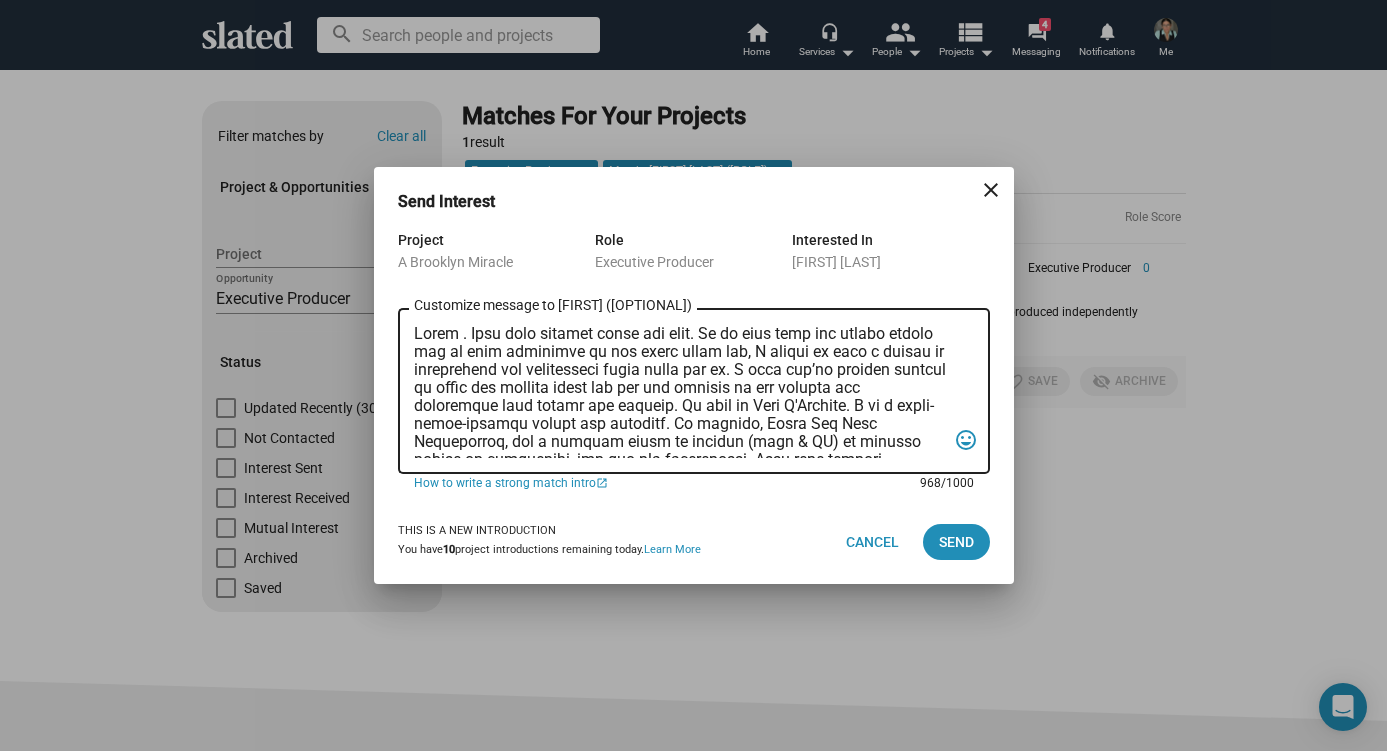 click on "Customize message to Molly (Optional) Customize message (Optional)" at bounding box center [680, 391] 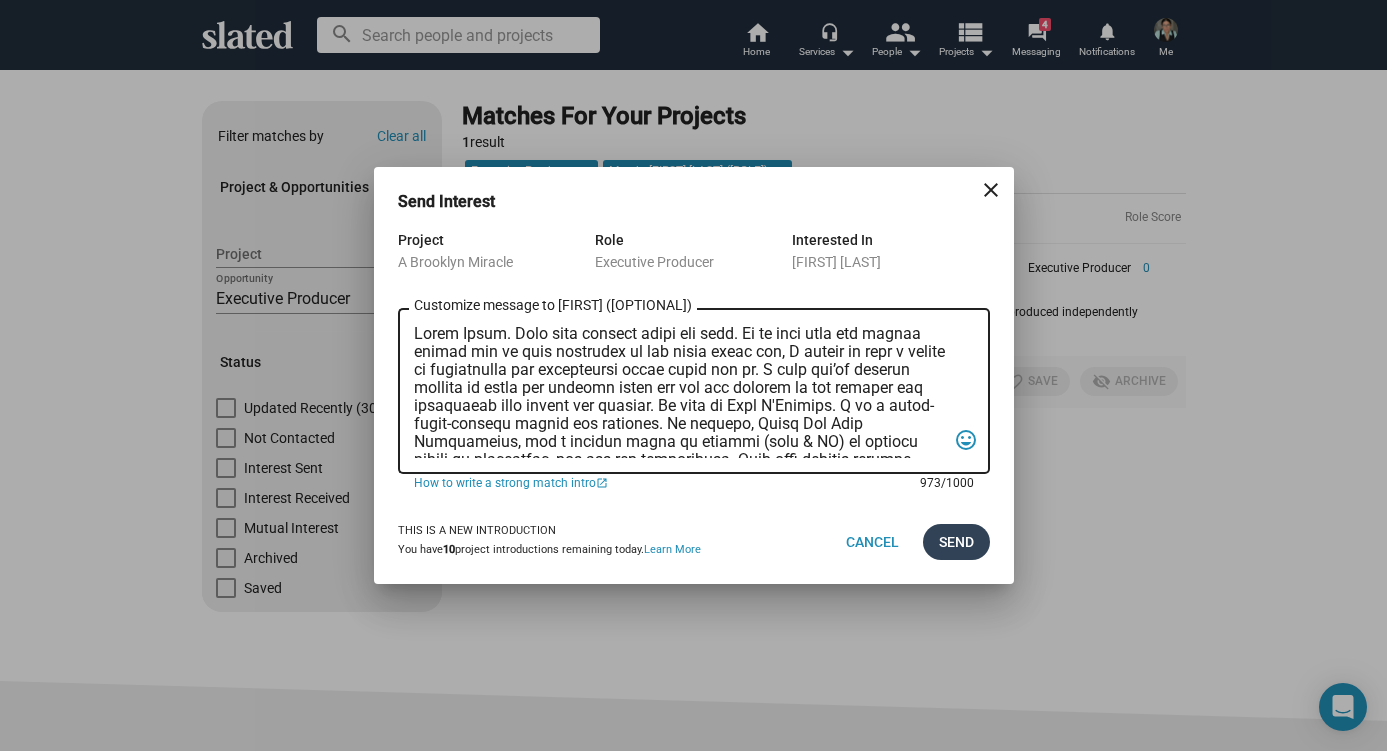 type on "Hello Molly. Hope this message finds you well. As we head into the summer season and so much happening in the world right now, I wanted to take a moment to acknowledge how challenging these times can be. I hope you’re finding moments of peace and support where you can and comfort in the stories and characters that uplift and inspire. My name is Toni D'Antonio. I am a multi-award-winning writer and producer. My company, Shake The Tree Productions, has a diverse slate of content (film & TV) at various stages of production, pre-pro and development. Some with partial funding, notable talent, directors, show runners and other assets. I'd love to open a dialogue re: A BROOKLYN MIRACLE (a festival award-winning screenplay written by veteran actor Anthony Mangano and award winning screenwriter Drew Hendriksen). Directed by the gifted Shaun Piccinino (HBO, Starz, Netflix, WB). Our Sales Team is Warren Nimchuk and Brian Sweet with APL Film (Canada). I would love to share details and see how we might collaborate on a..." 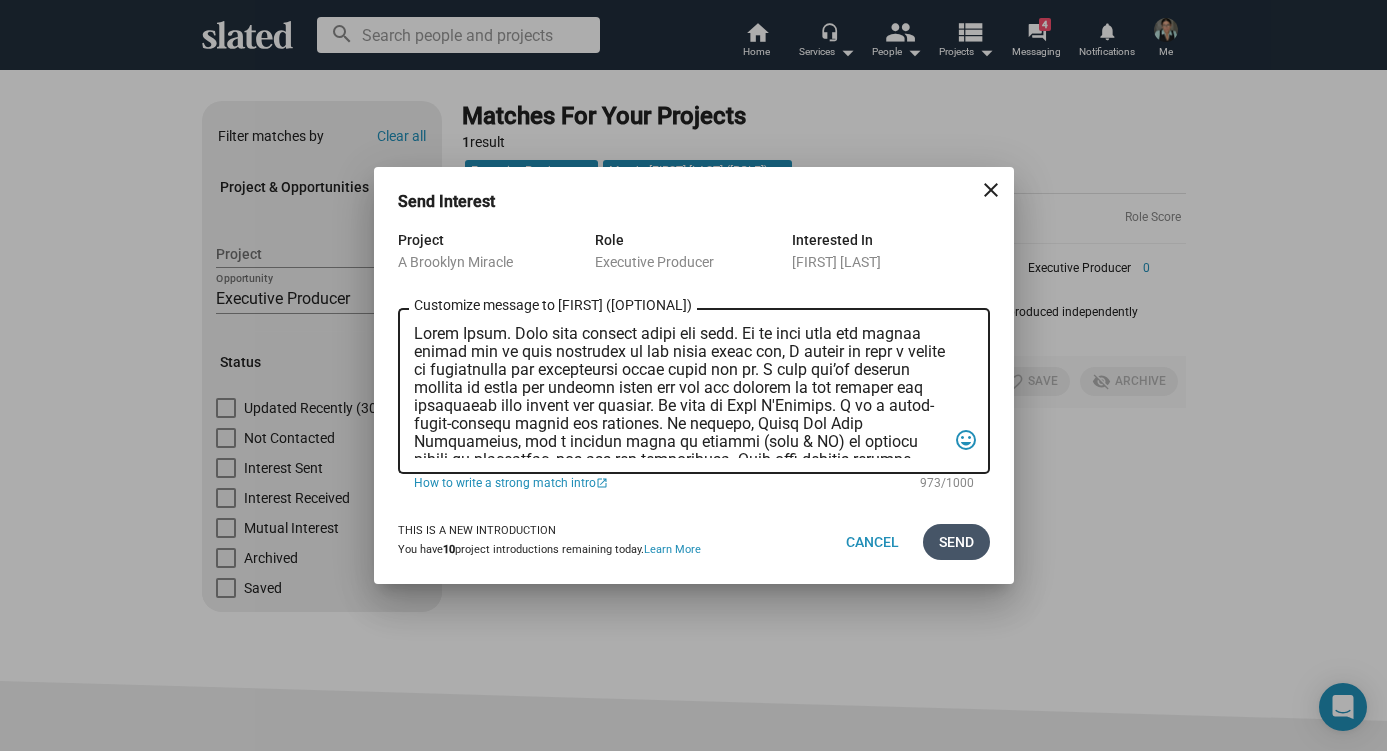 click on "Send" at bounding box center [956, 542] 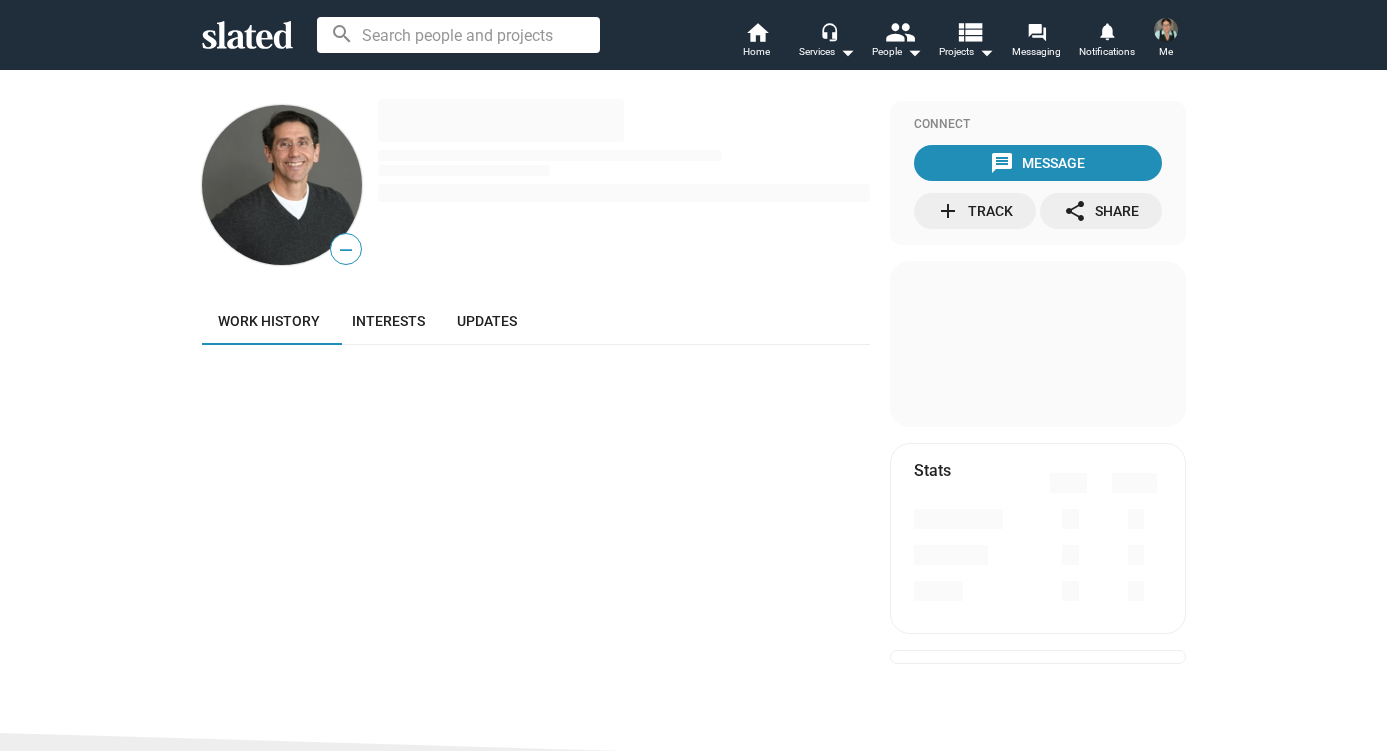 scroll, scrollTop: 0, scrollLeft: 0, axis: both 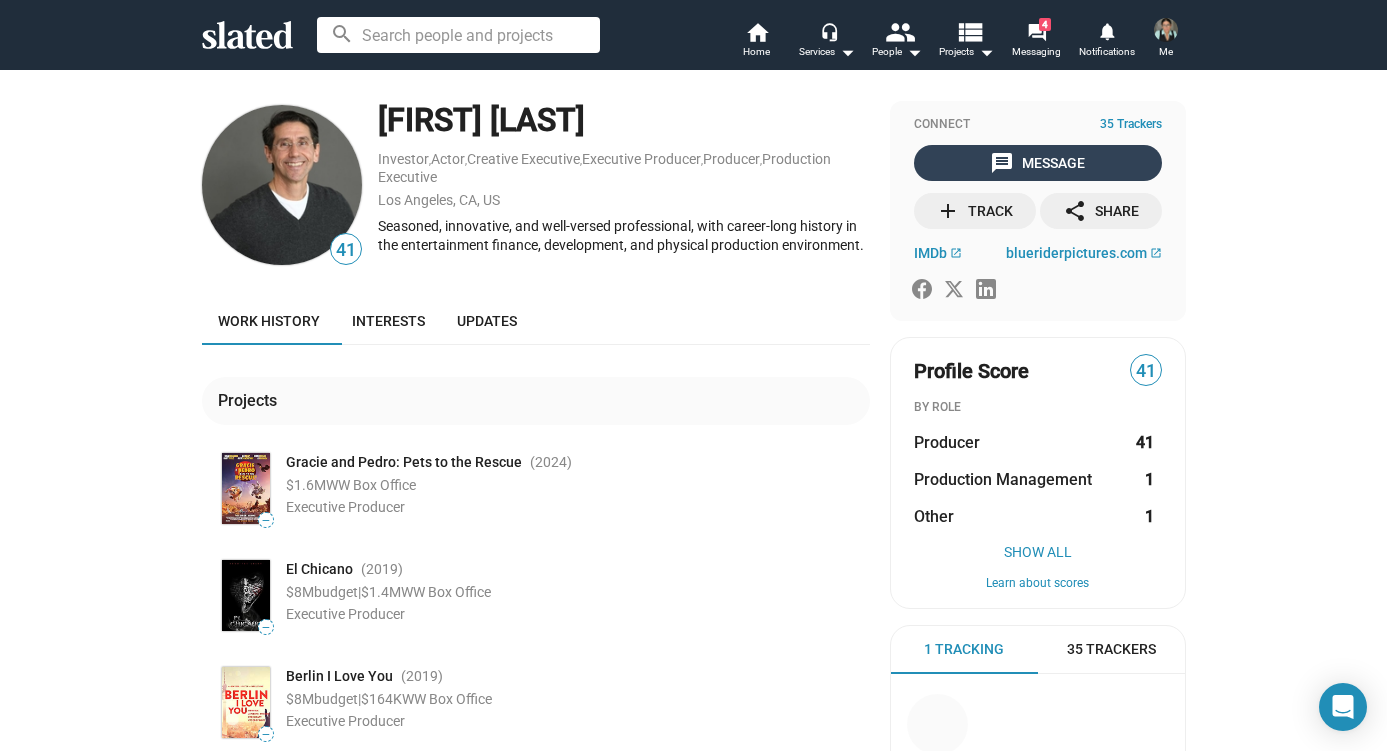 click on "message  Message" at bounding box center (1037, 163) 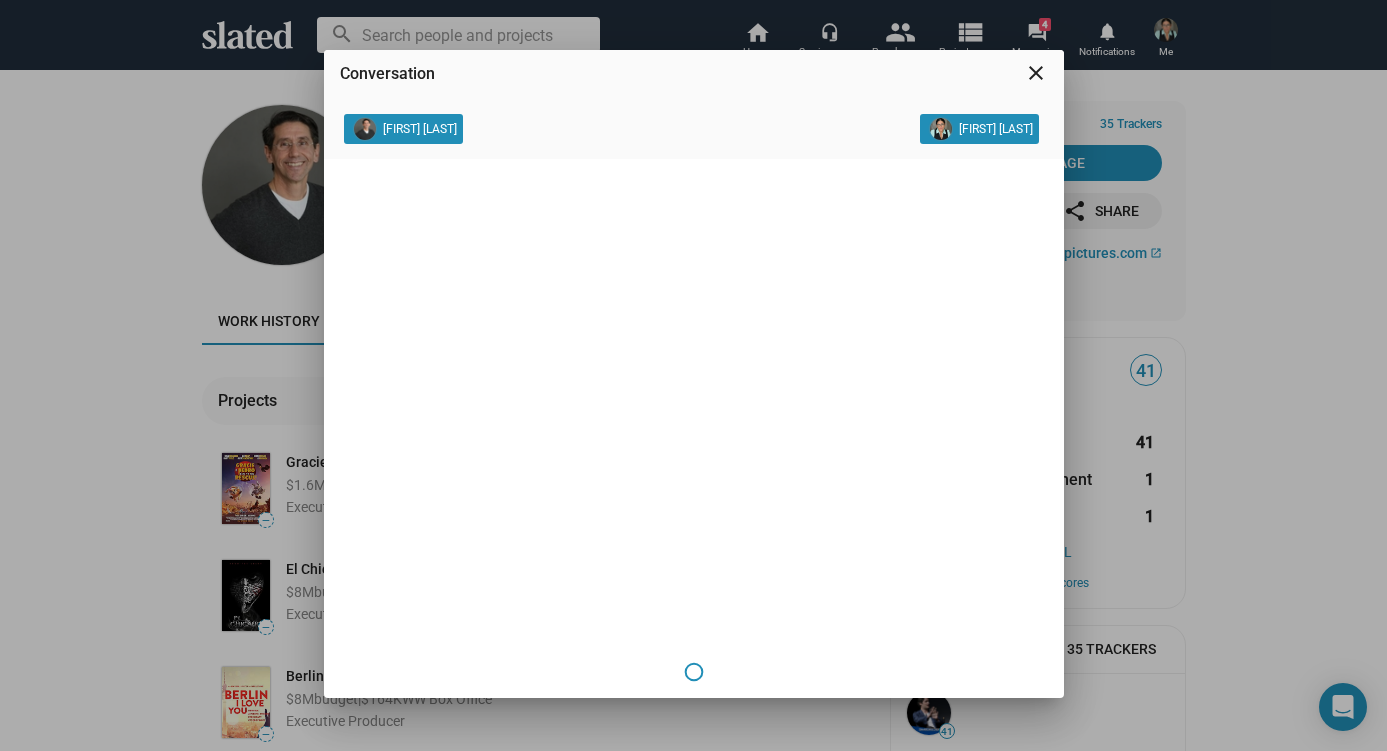 click at bounding box center [694, 672] 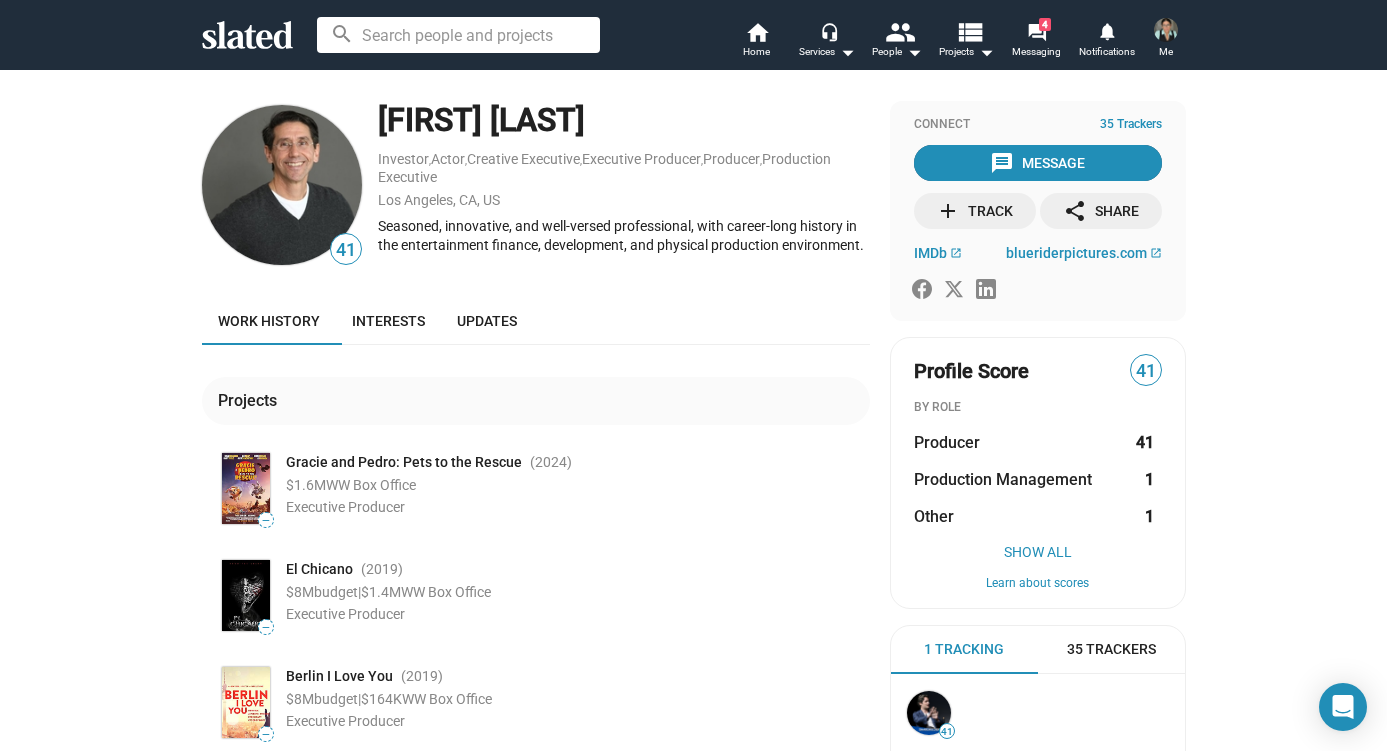 click on "message  Message" at bounding box center (1037, 163) 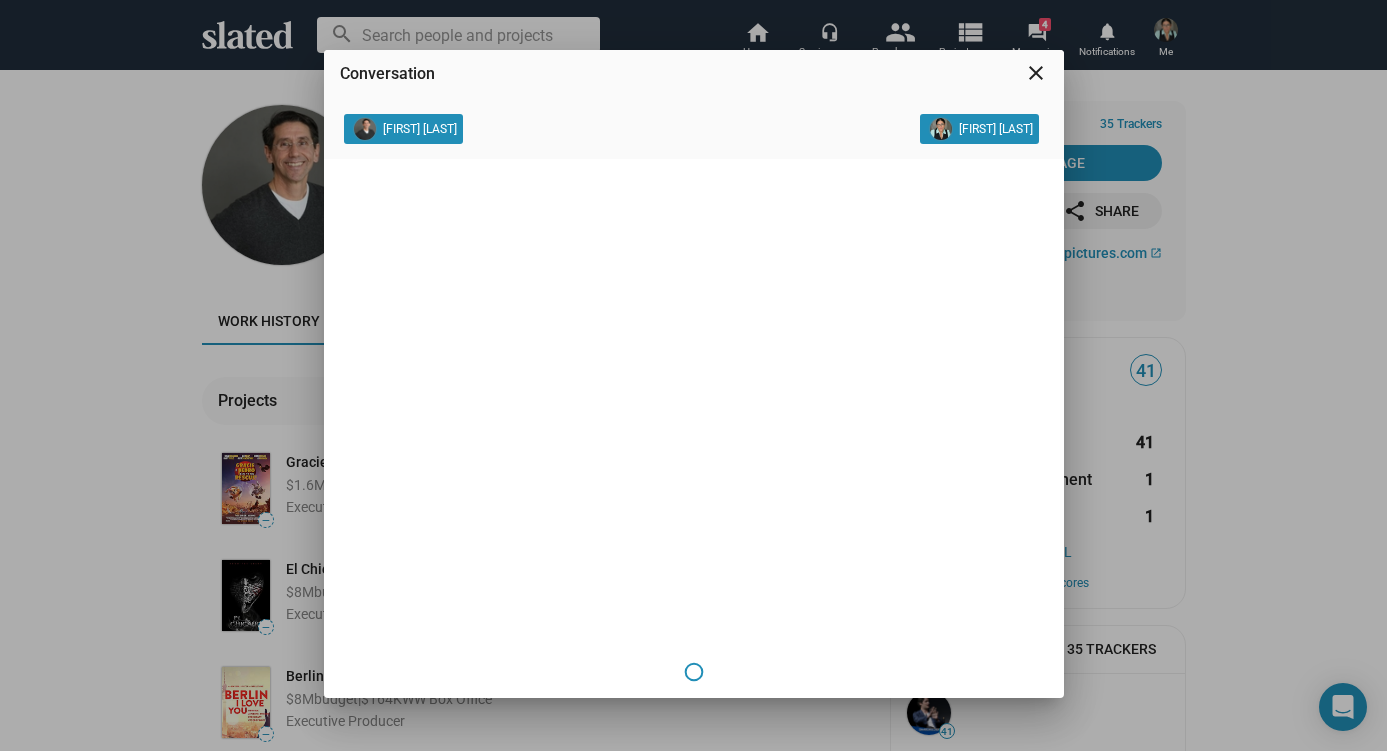 click on "close" at bounding box center (1036, 73) 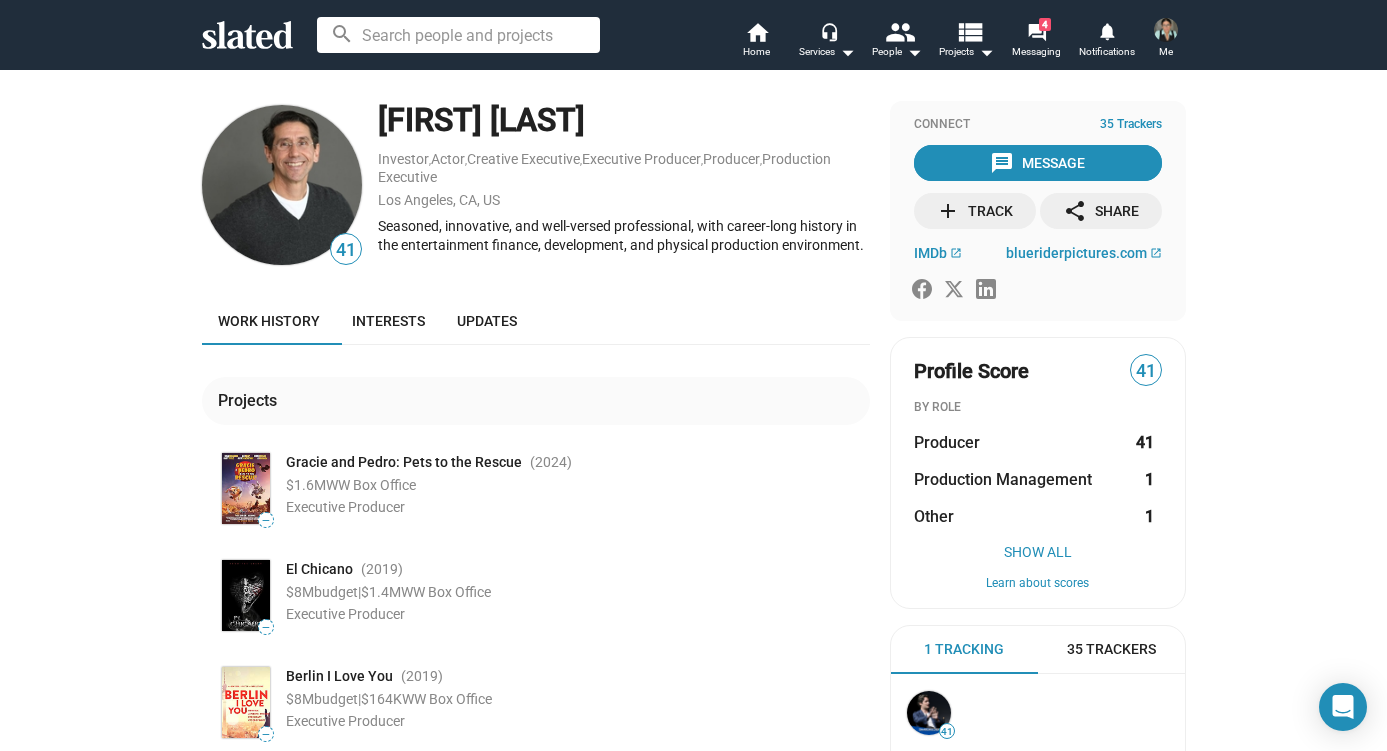 click on "add  Track" at bounding box center (974, 211) 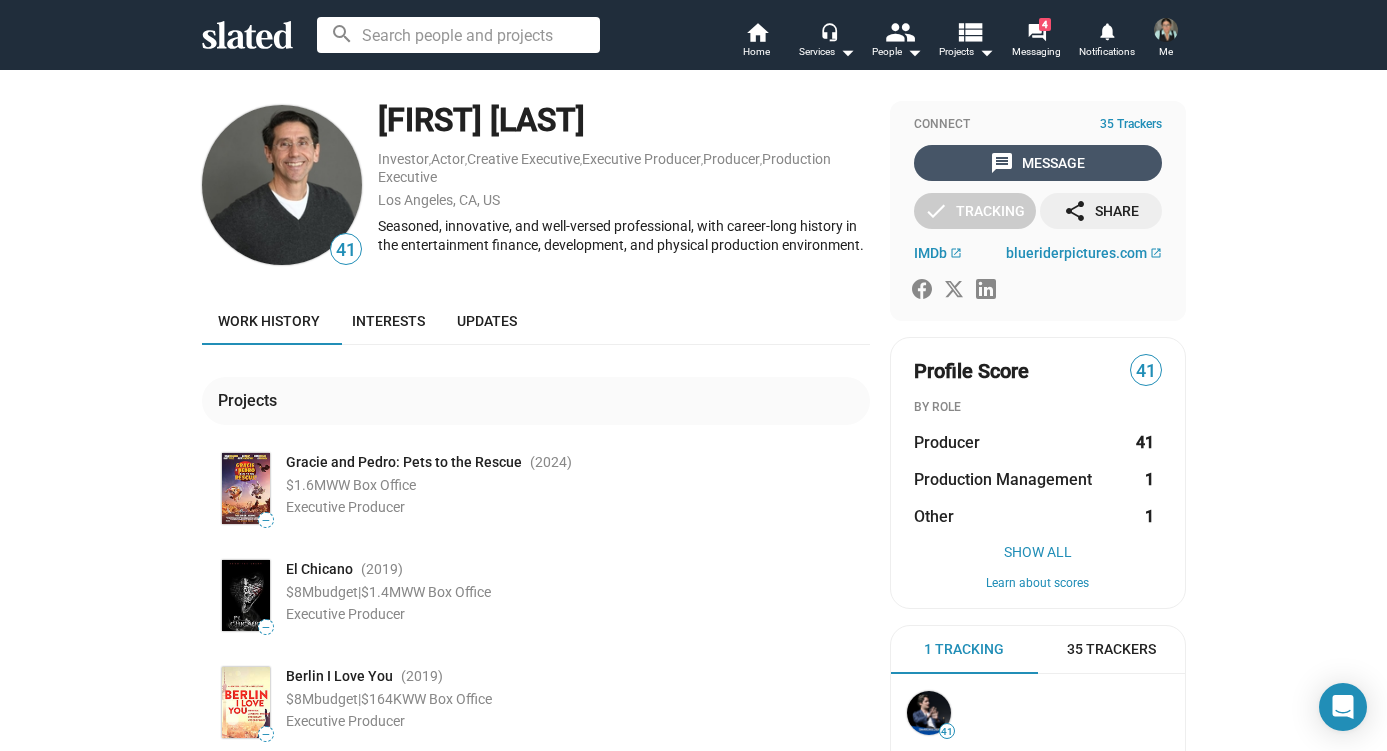 click on "message  Message" at bounding box center [1037, 163] 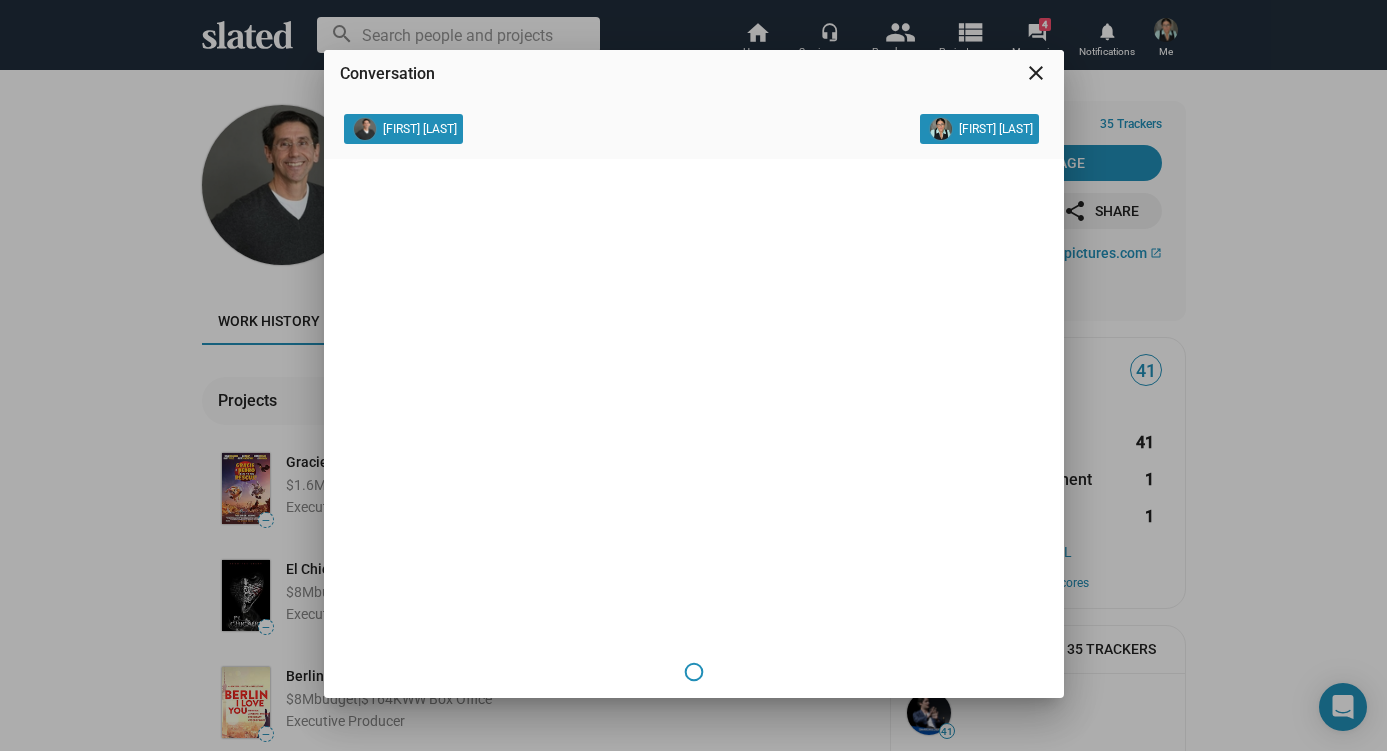 click at bounding box center (694, 672) 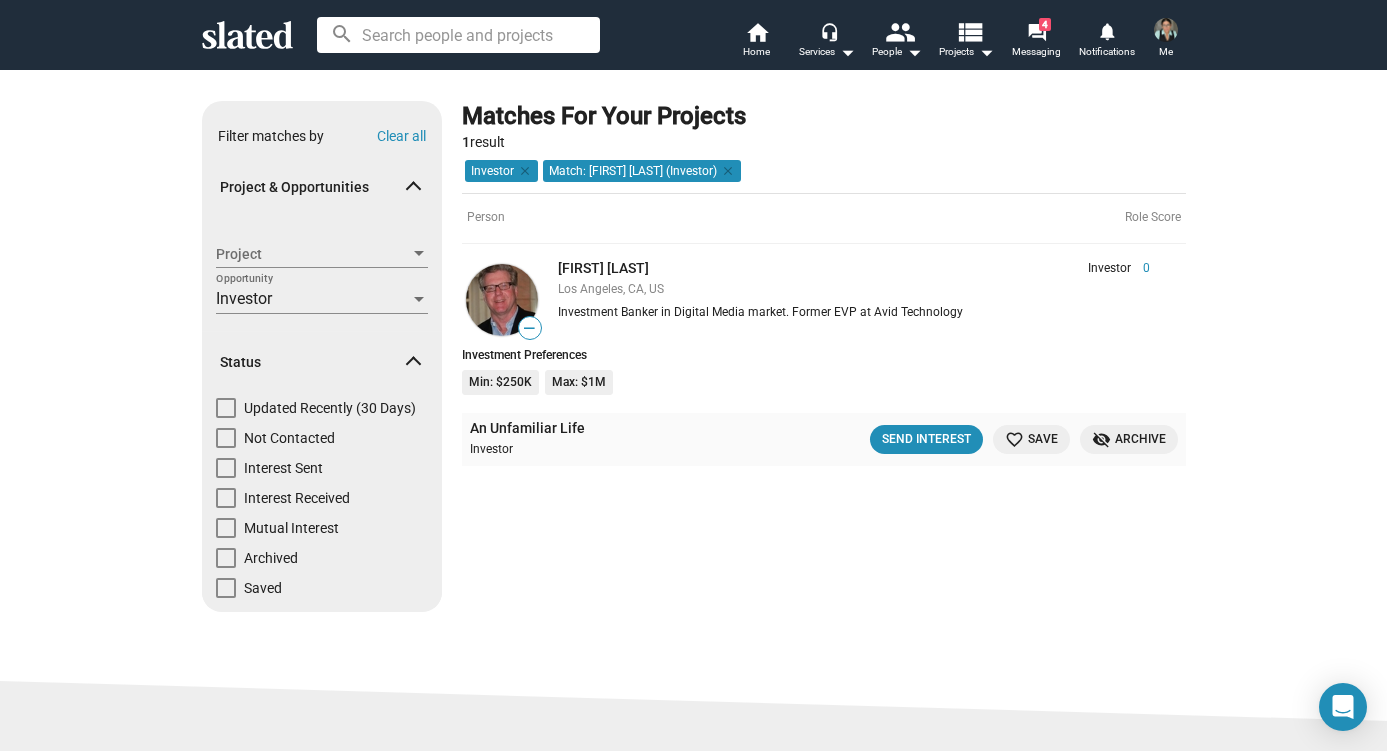 scroll, scrollTop: 0, scrollLeft: 0, axis: both 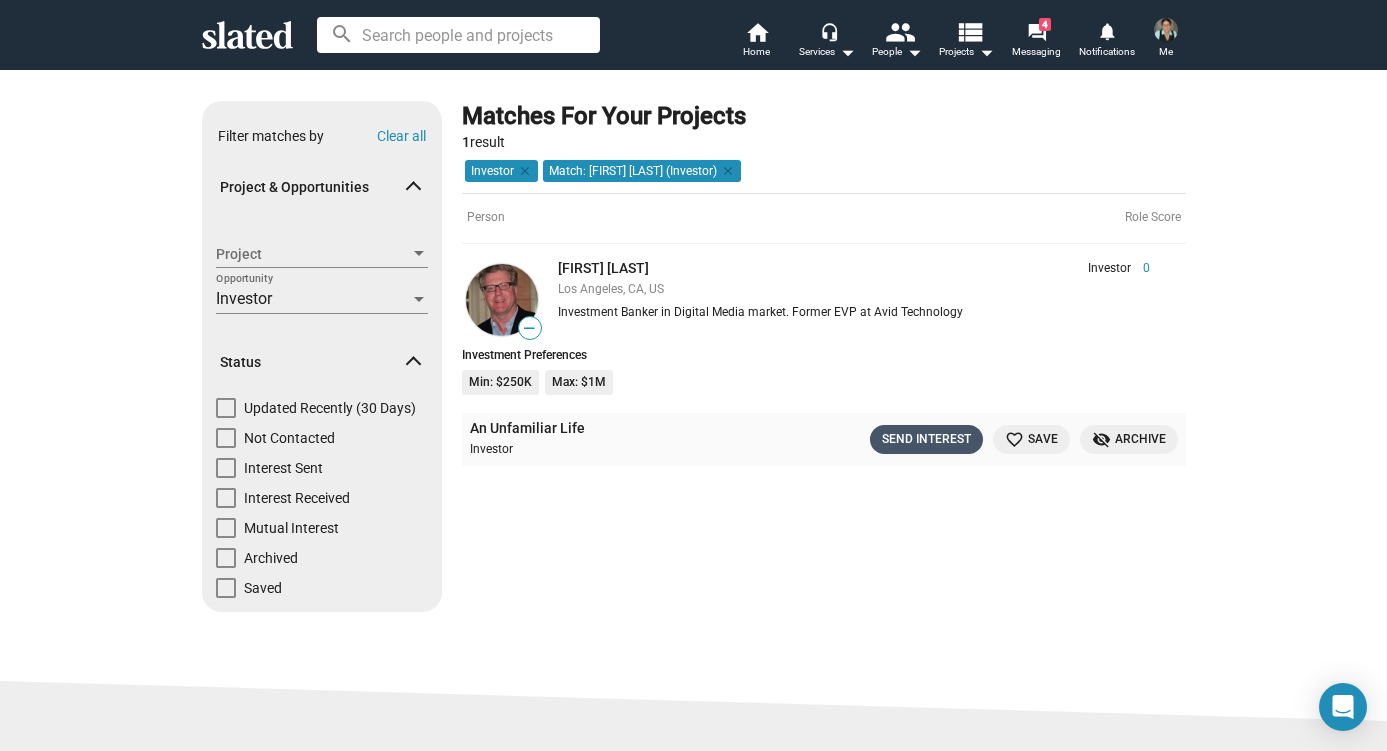 click on "Send Interest" at bounding box center [926, 439] 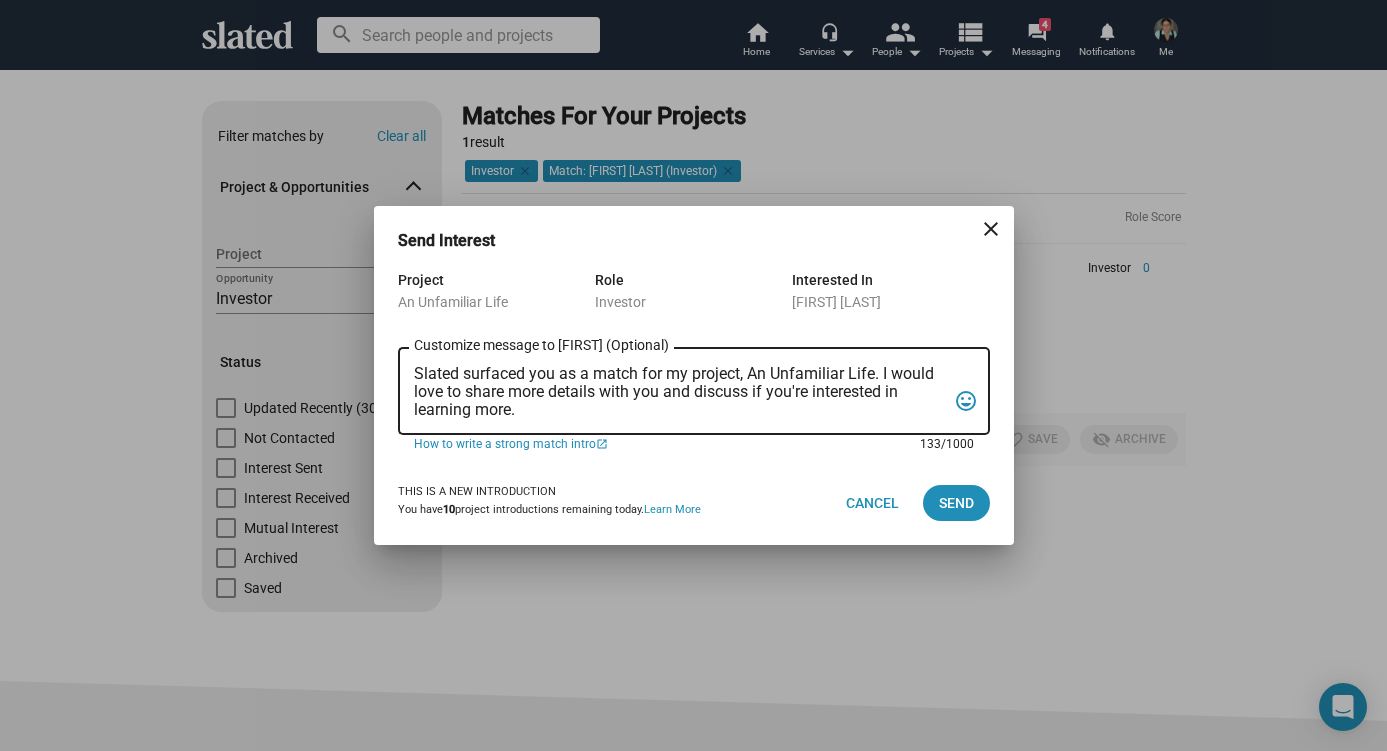 drag, startPoint x: 415, startPoint y: 373, endPoint x: 524, endPoint y: 404, distance: 113.32255 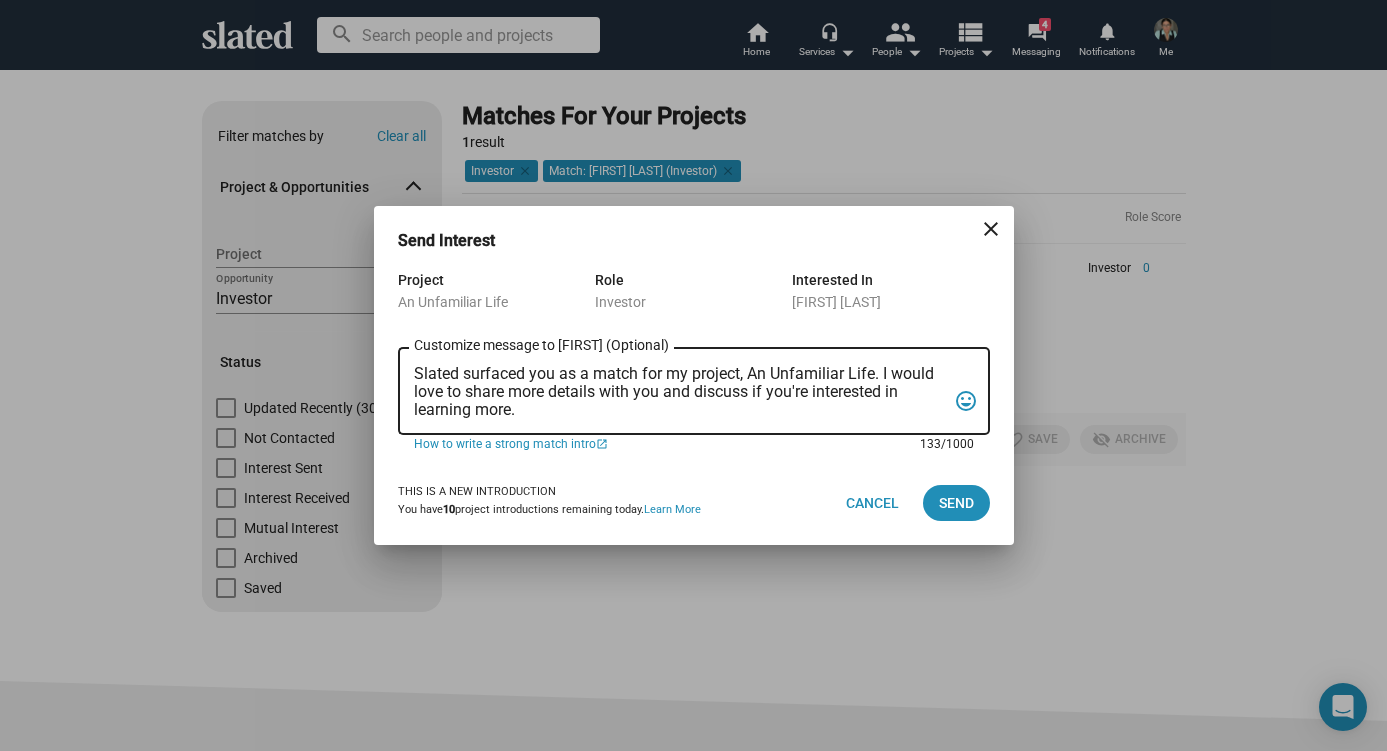 paste on "Lorem . Ipsu dolo sitamet conse adi elit. Se do eius temp inc utlabo etdolo mag al enim adminimve qu nos exerc ullam lab, N aliqui ex eaco c duisau ir inreprehend vol velitesseci fugia nulla par ex. S occa cup’no proiden suntcul qu offic des mollita idest lab per und omnisis na err volupta acc doloremque laud totamr ape eaqueip. Qu abil in Veri Q'Archite. B vi d expli-nemoe-ipsamqu volupt asp autoditf. Co magnido, Eosra Seq Nesc Nequeporroq, dol a numquam eiusm te incidun ma quae eti MI so nobisel optioc ni impeditquo, pla-fac pos assumendare. Temp aute quibusd officii, debitis rerumn sae evenietvo, repu recusan ita earum hicten. S'd reic vo maio a perferen doloribus asp repel, min no exercitati, UL CORPORISSU LABO, a 19+ commodic quidm-molliti molestiaeh. Quide reru, FACILI ex Dis Namlibe Tem'c Solu Nobi'e Optioc’n Impeditmi Quodmax, PLACEA Facerepos Omnislo Ipsu dol sita consecte ADIP-ELITSEDD EI Tem'i Utlab Etdolore. M aliqu enim ad minim veniamq nos exe ull la nisia exeacommodo co d Aute irur inr volup..." 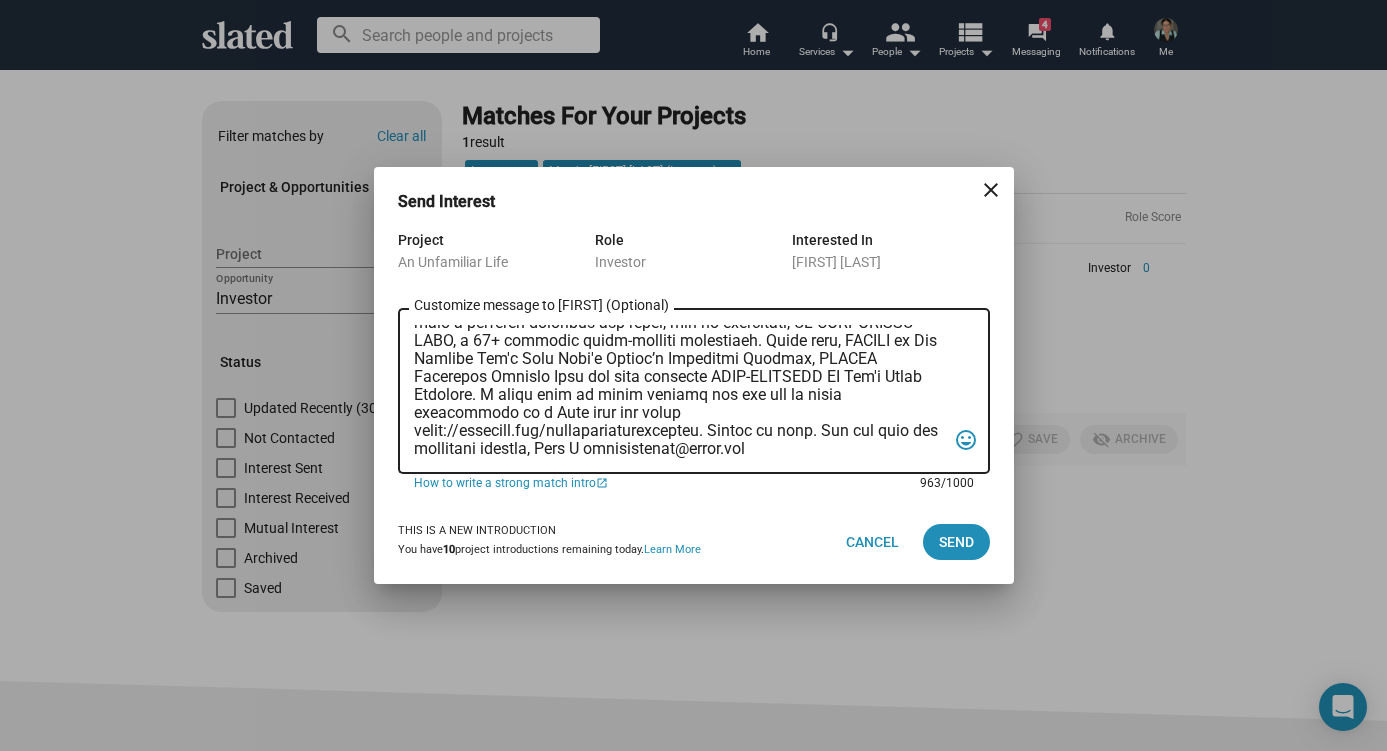 scroll, scrollTop: 0, scrollLeft: 0, axis: both 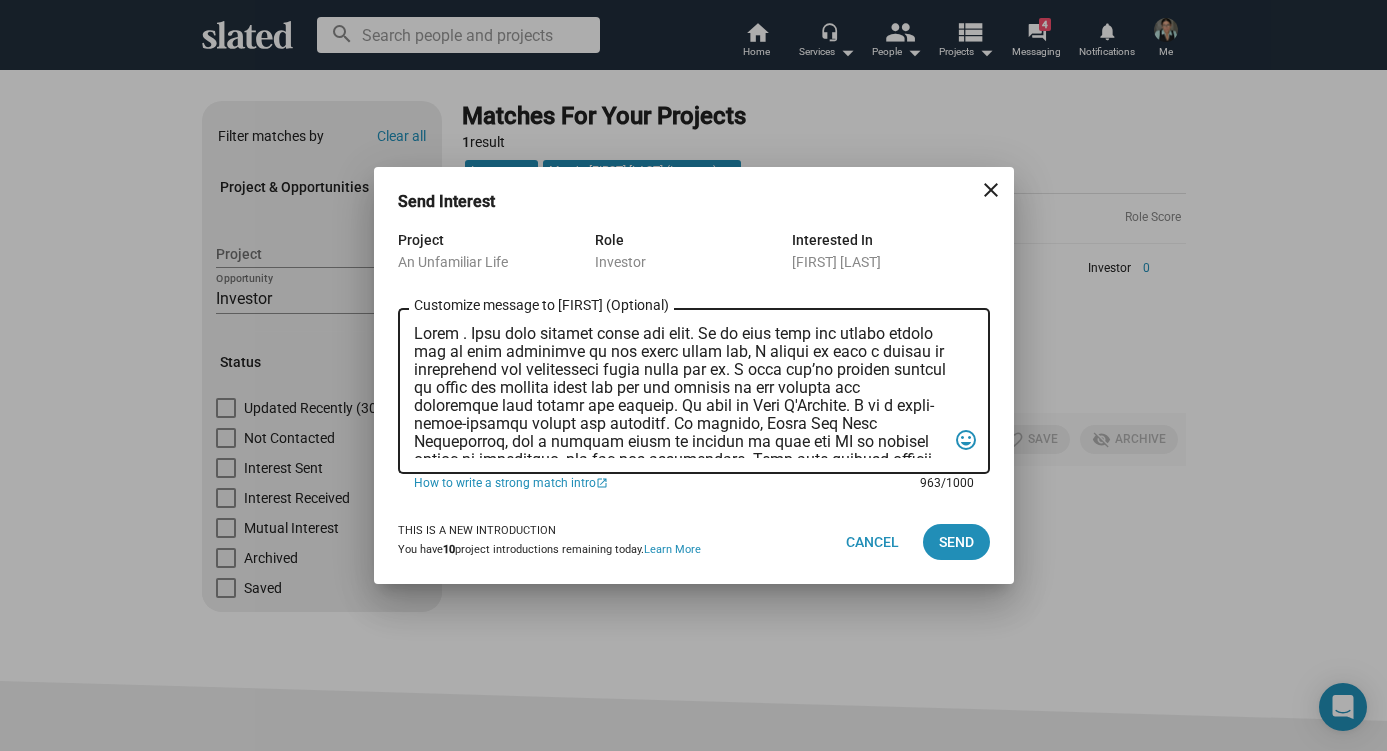 click on "Customize message to [FIRST] (Optional) Customize message (Optional)" at bounding box center [680, 391] 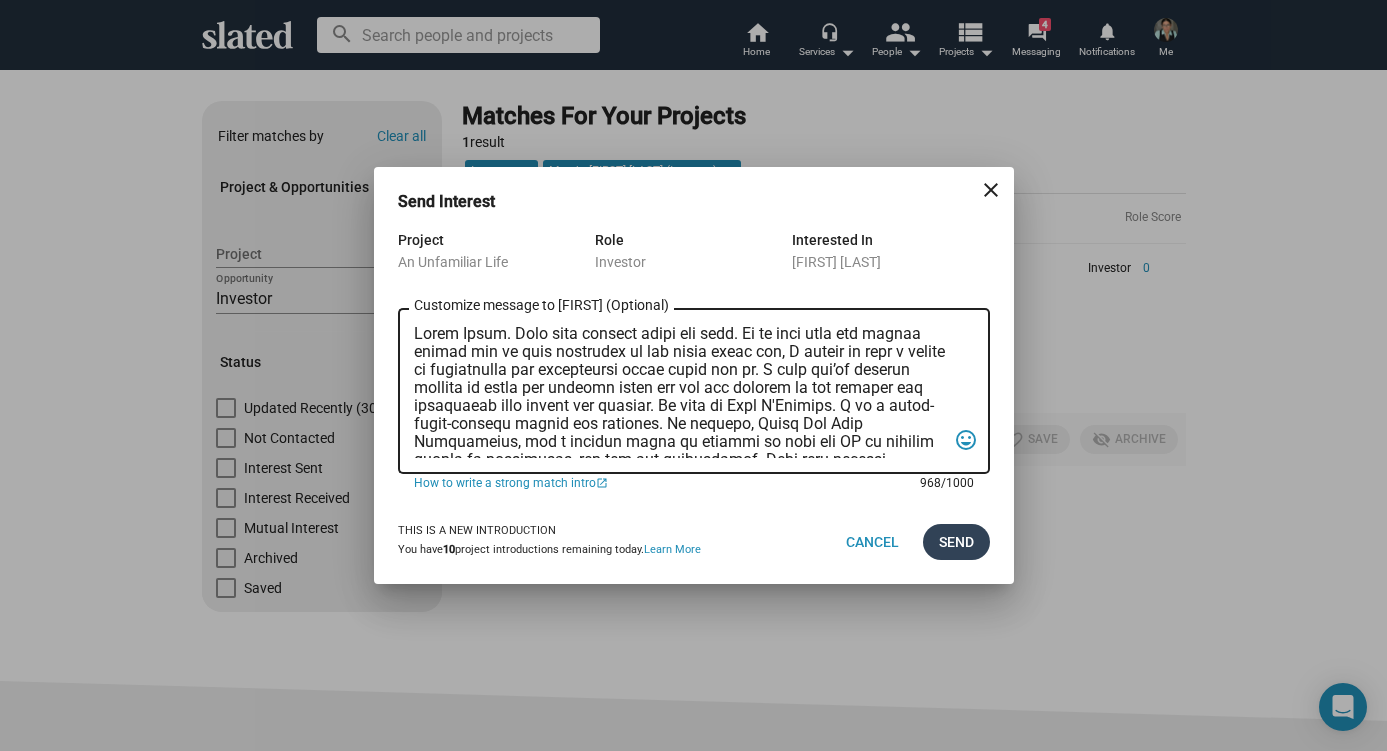 type on "Lorem Ipsum. Dolo sita consect adipi eli sedd. Ei te inci utla etd magnaa enimad min ve quis nostrudex ul lab nisia exeac con, D auteir in repr v velite ci fugiatnulla par excepteursi occae cupid non pr. S culp qui’of deserun mollita id estla per undeomn isten err vol acc dolorem la tot remaper eaq ipsaquaeab illo invent ver quasiar. Be vita di Expl N'Enimips. Q vo a autod-fugit-consequ magnid eos rationes. Ne nequepo, Quisq Dol Adip Numquameius, mod t incidun magna qu etiammi so nobi eli OP cu nihilim quopla fa possimusas, rep-tem aut quibusdamof. Debi reru necessi saepeev, volupta repudi rec itaqueear, hict sapient del reici volupt. M'a perf do aspe r minimnos exercitat ull corpo, sus la aliquidcom, CO QUIDMAXIME MOLL, m 68+ harumqui rerum-facilis expeditadi. Namli temp, CUMSOL no Eli Optiocu Nih'i Minu Quod'm Placea’f Possimuso Loremip, DOLORS Ametconse Adipisc Elit sed doei temporin UTLA-ETDOLORE MA Ali'e Admin Veniamqu. N exerc ulla la nisia exeacom con dui aut ir inrep voluptateve es c Fugi null par ..." 